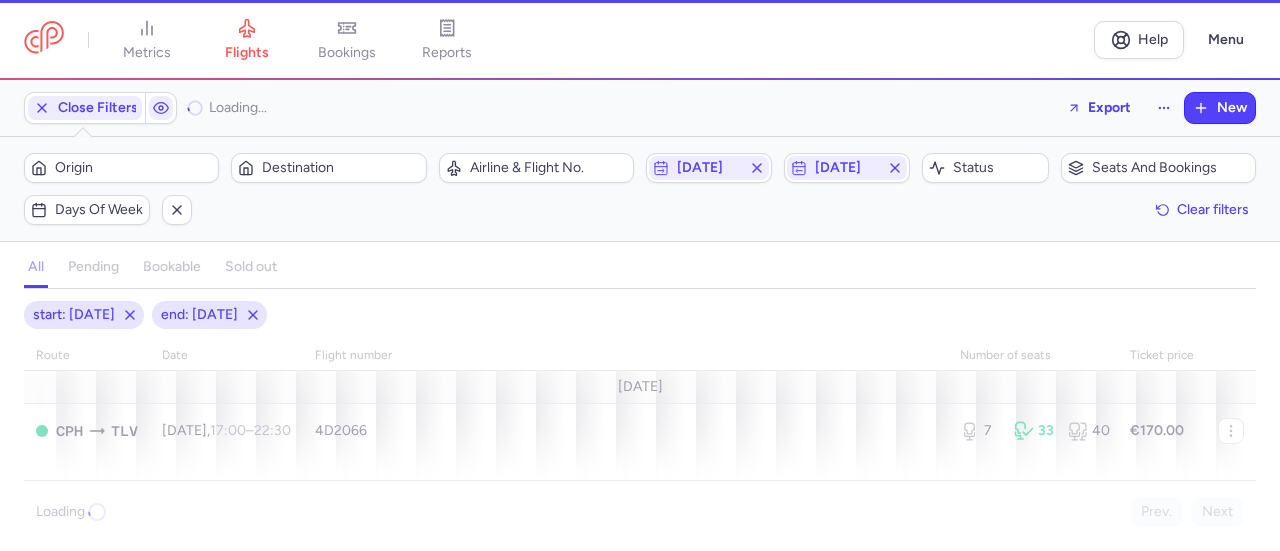 scroll, scrollTop: 0, scrollLeft: 0, axis: both 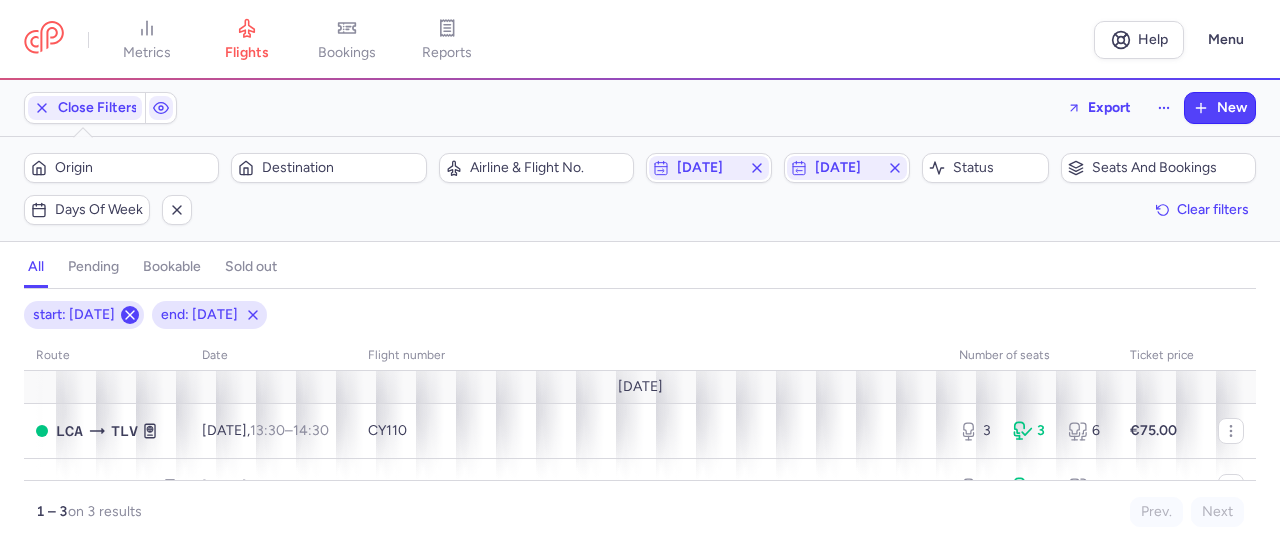 click 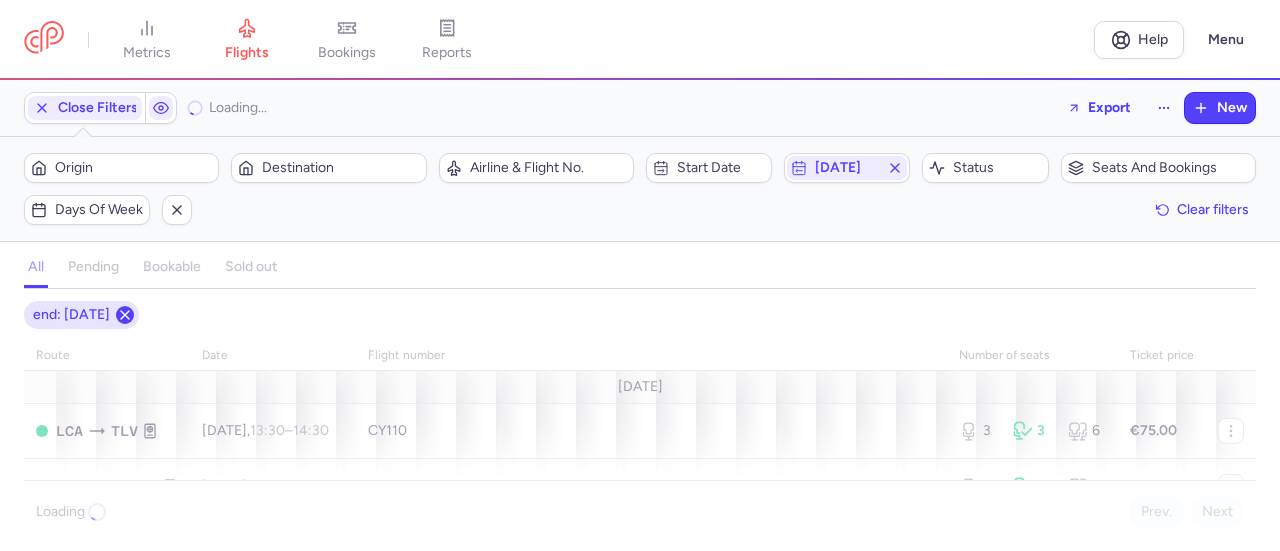 click 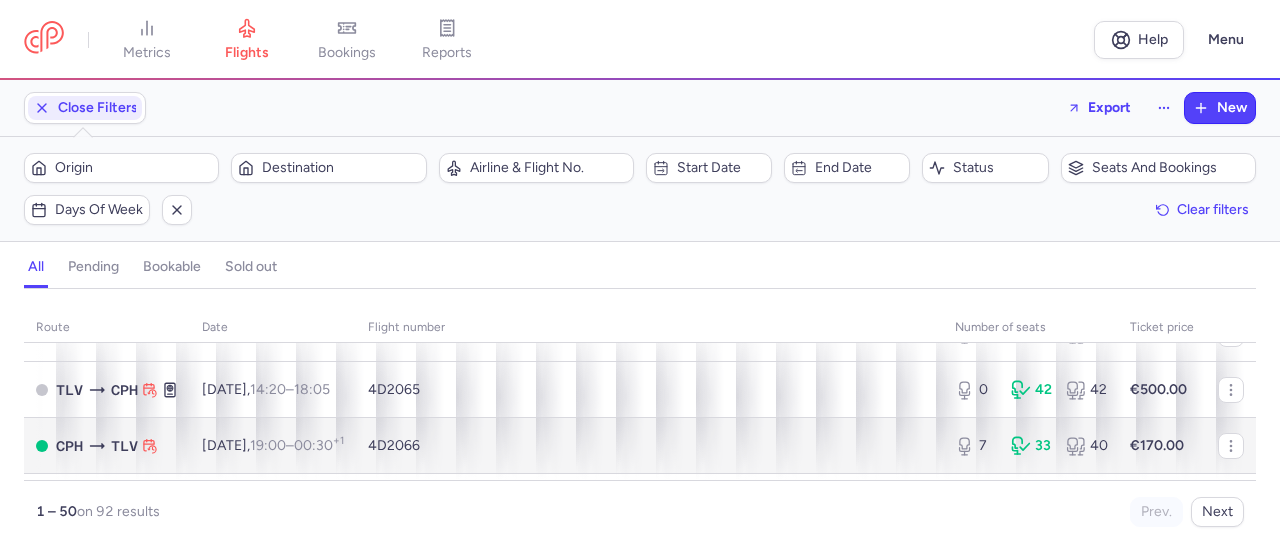 scroll, scrollTop: 100, scrollLeft: 0, axis: vertical 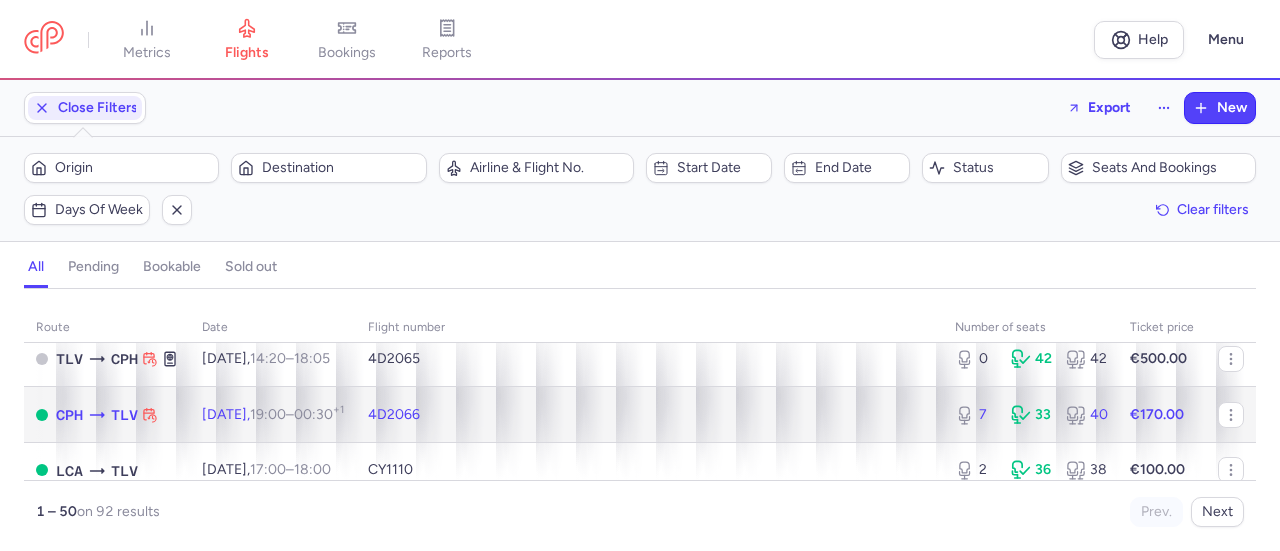 click on "4D2066" 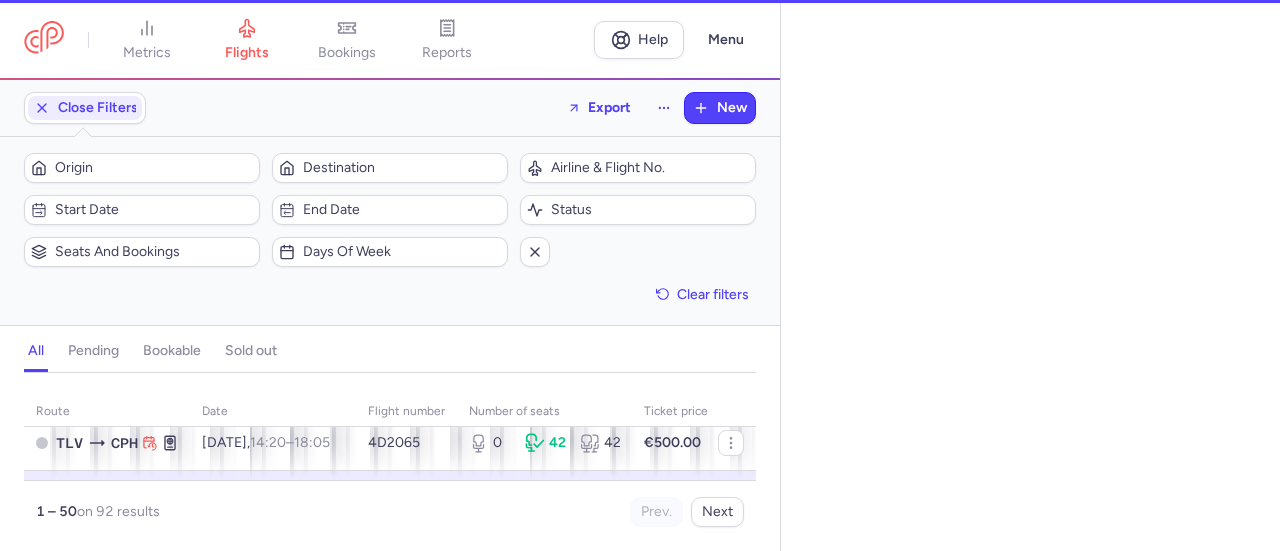 select on "days" 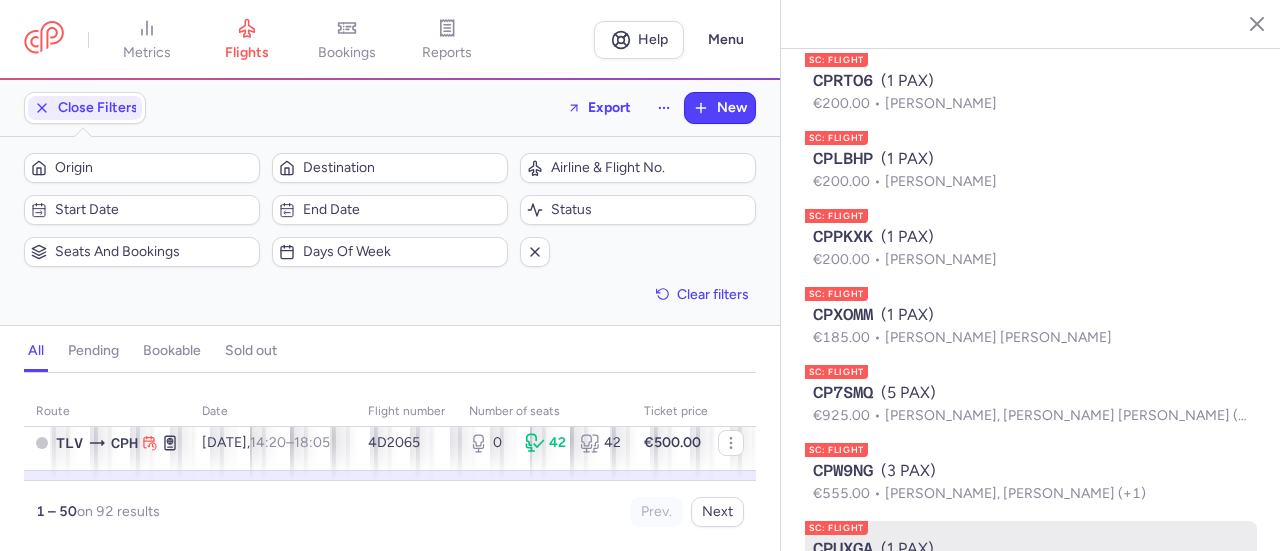 scroll, scrollTop: 2226, scrollLeft: 0, axis: vertical 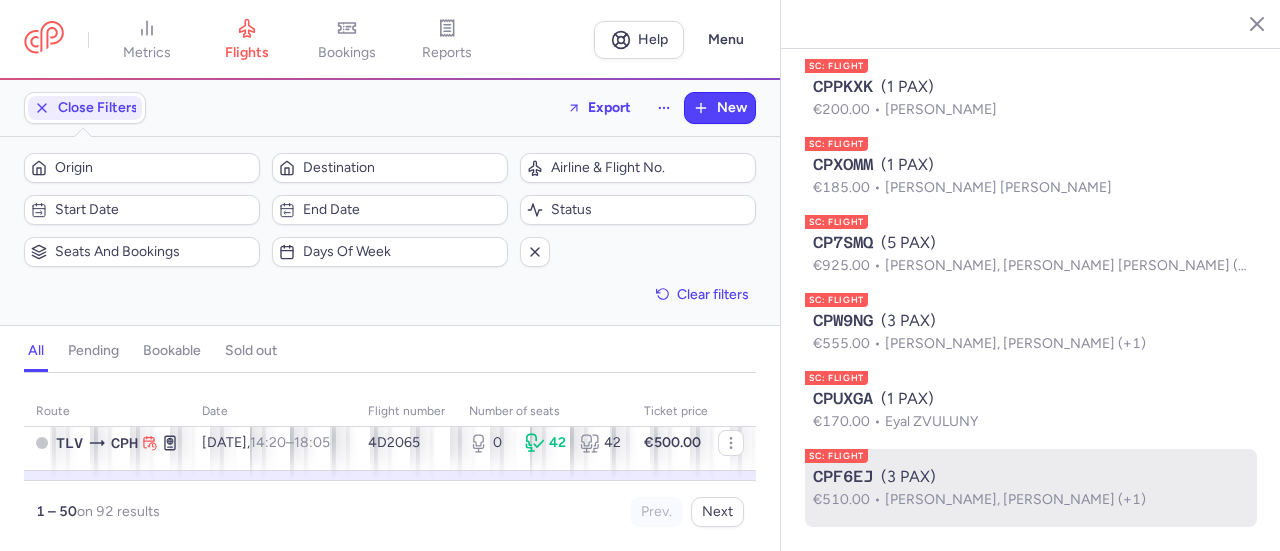 click on "CPF6EJ  (3 PAX)" at bounding box center (1031, 477) 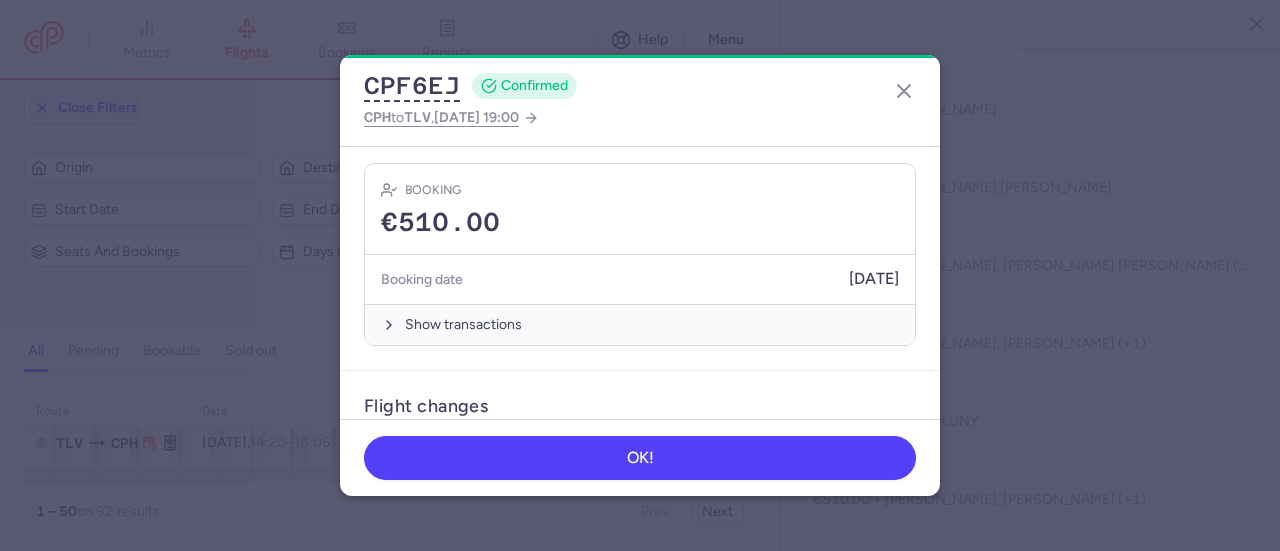 scroll, scrollTop: 823, scrollLeft: 0, axis: vertical 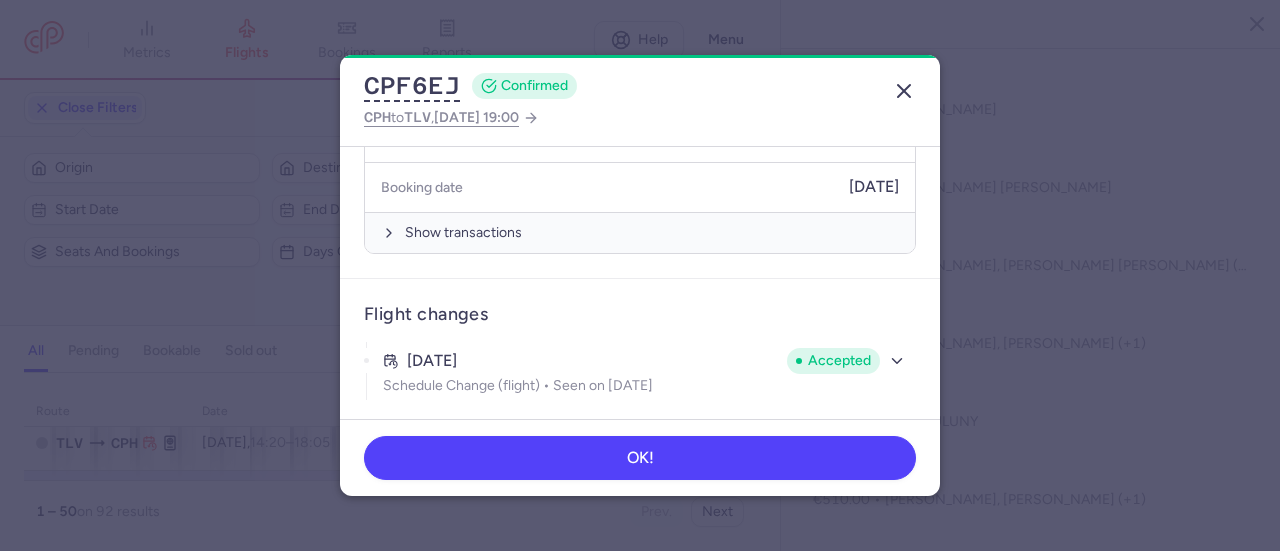 click 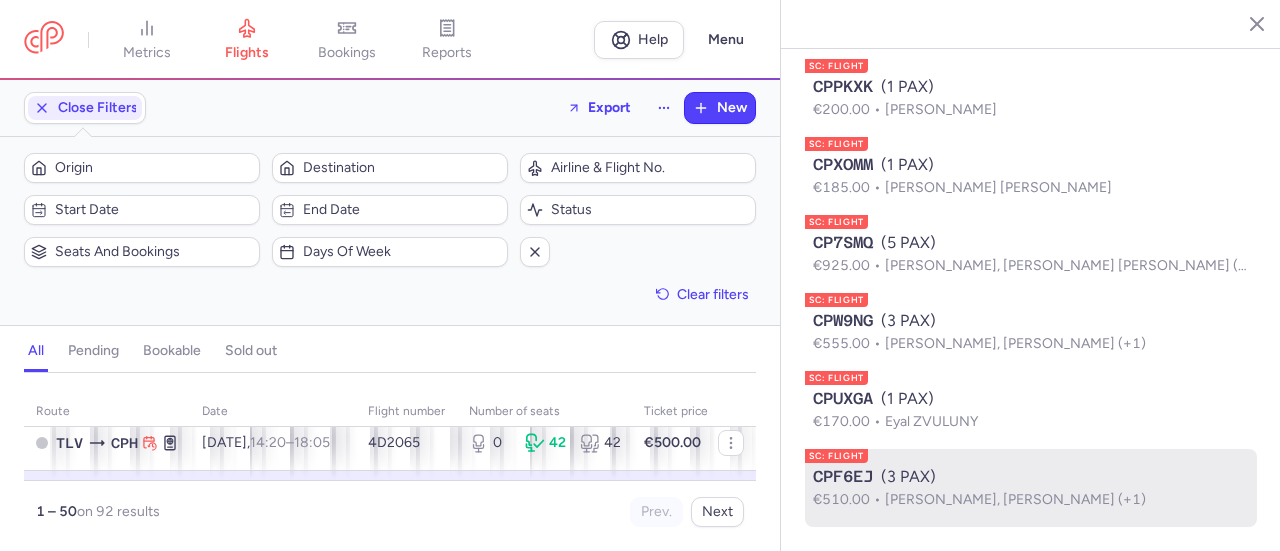 click on "[PERSON_NAME], [PERSON_NAME] (+1)" at bounding box center (1015, 499) 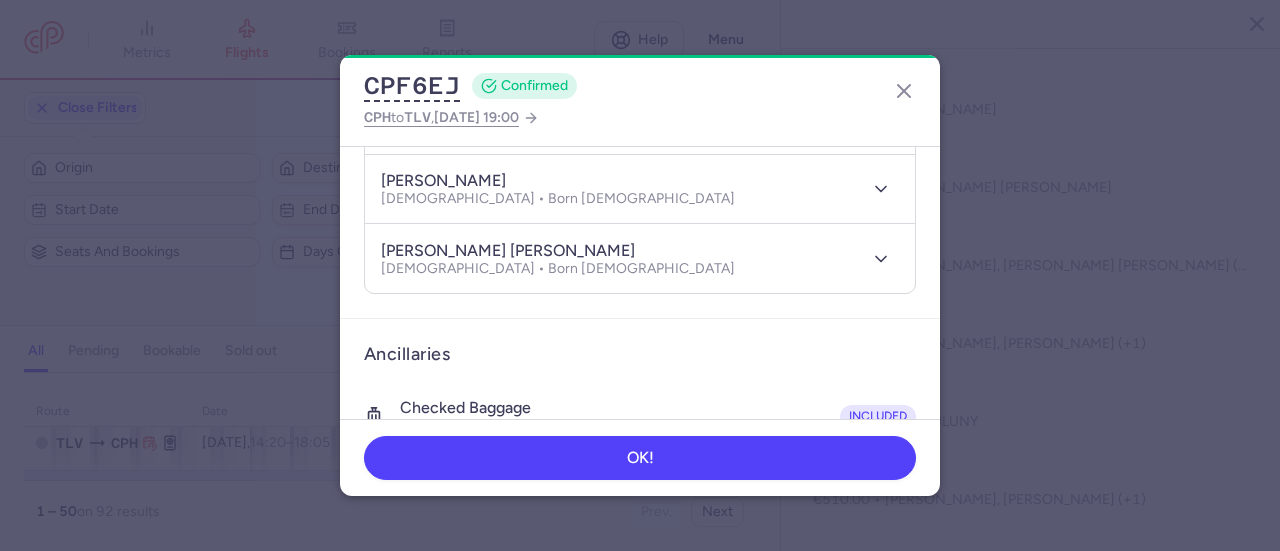 scroll, scrollTop: 500, scrollLeft: 0, axis: vertical 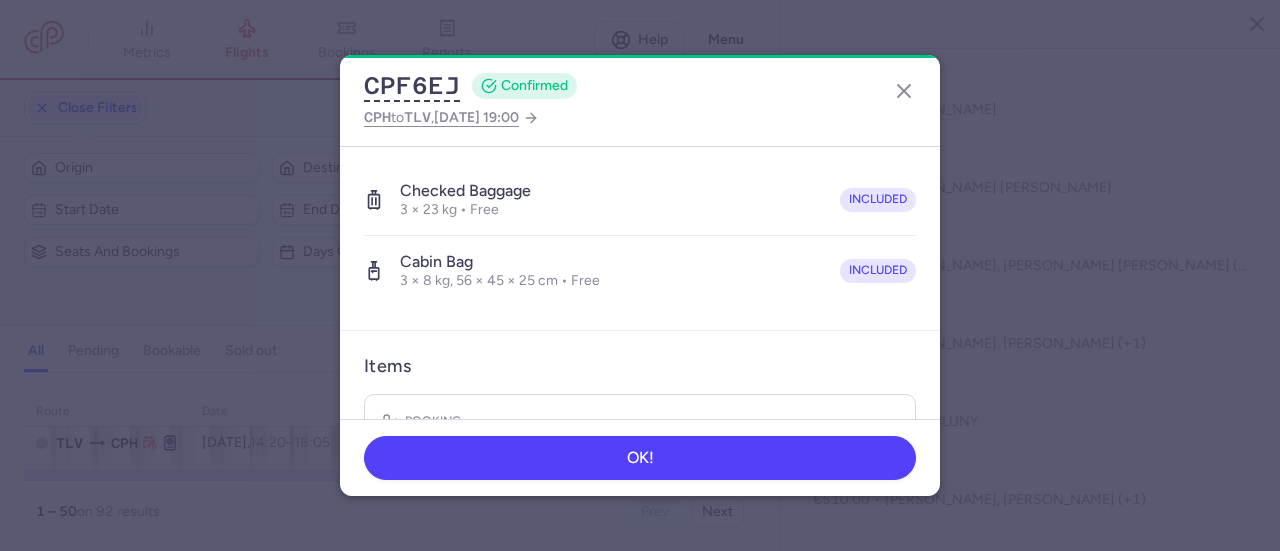 click on "CPF6EJ  CONFIRMED CPH  to  TLV ,  [DATE] 19:00 General information CP reference CPF6EJ Reservation  Check reservation  Passengers [PERSON_NAME]  [DEMOGRAPHIC_DATA] • Born [DEMOGRAPHIC_DATA] [PERSON_NAME]  [DEMOGRAPHIC_DATA] • Born [DEMOGRAPHIC_DATA] [PERSON_NAME] [PERSON_NAME]  [DEMOGRAPHIC_DATA] • Born [DEMOGRAPHIC_DATA] Ancillaries Checked baggage 3 × 23 kg • Free included Cabin bag 3 × 8 kg, 56 × 45 × 25 cm • Free included Items Booking €510.00 Booking date  [DATE]  Show transactions Flight changes [DATE] Accepted Schedule Change (flight) •  Seen on [DATE] OK!" at bounding box center [640, 275] 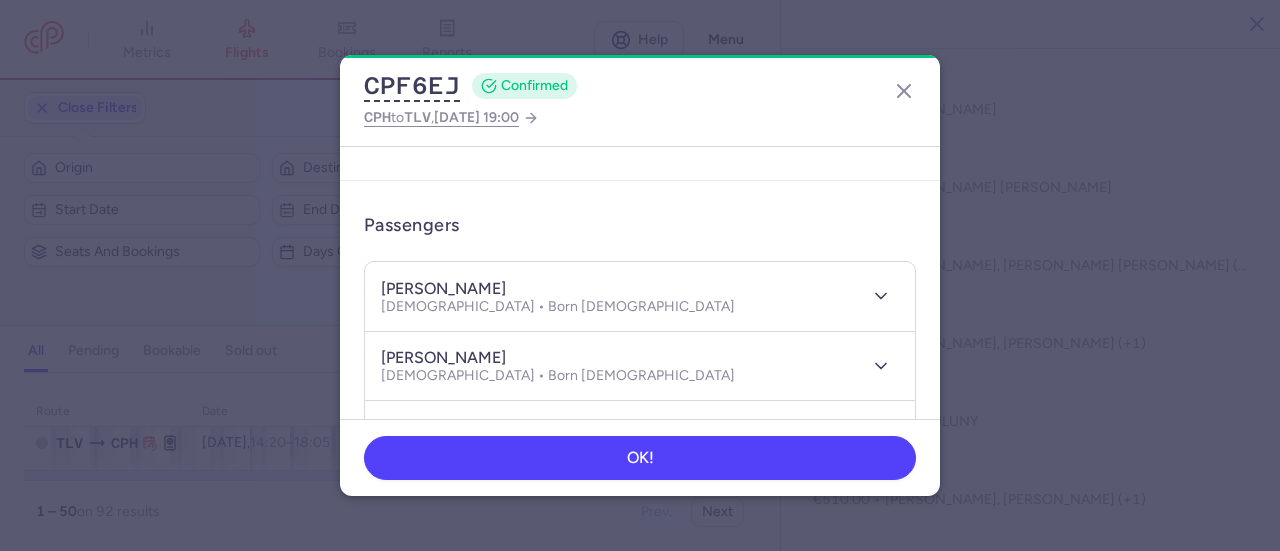 scroll, scrollTop: 100, scrollLeft: 0, axis: vertical 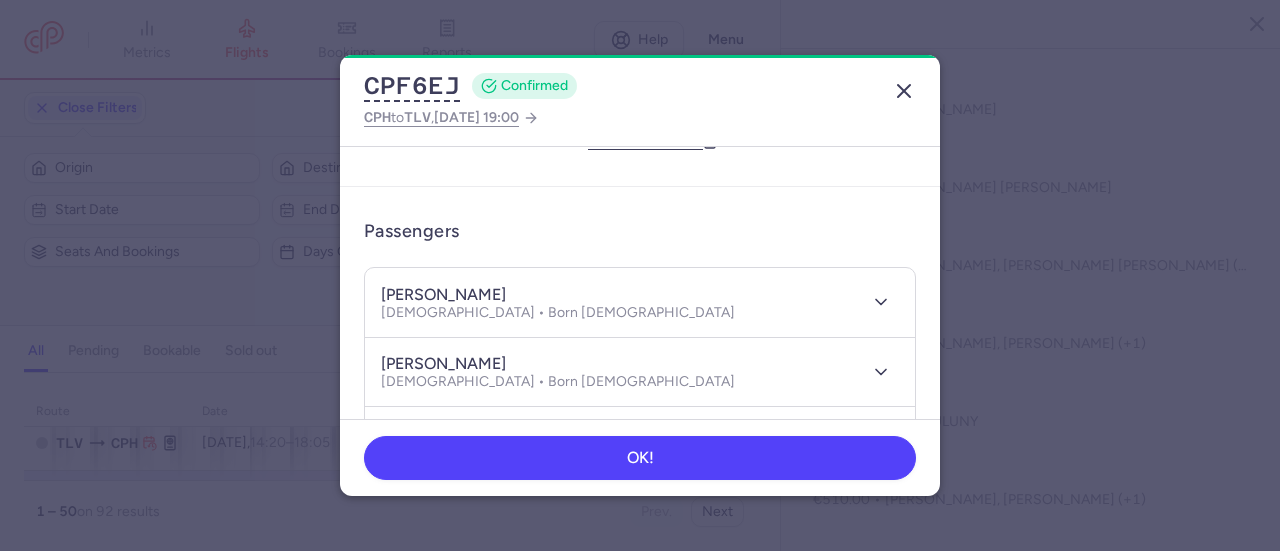 click 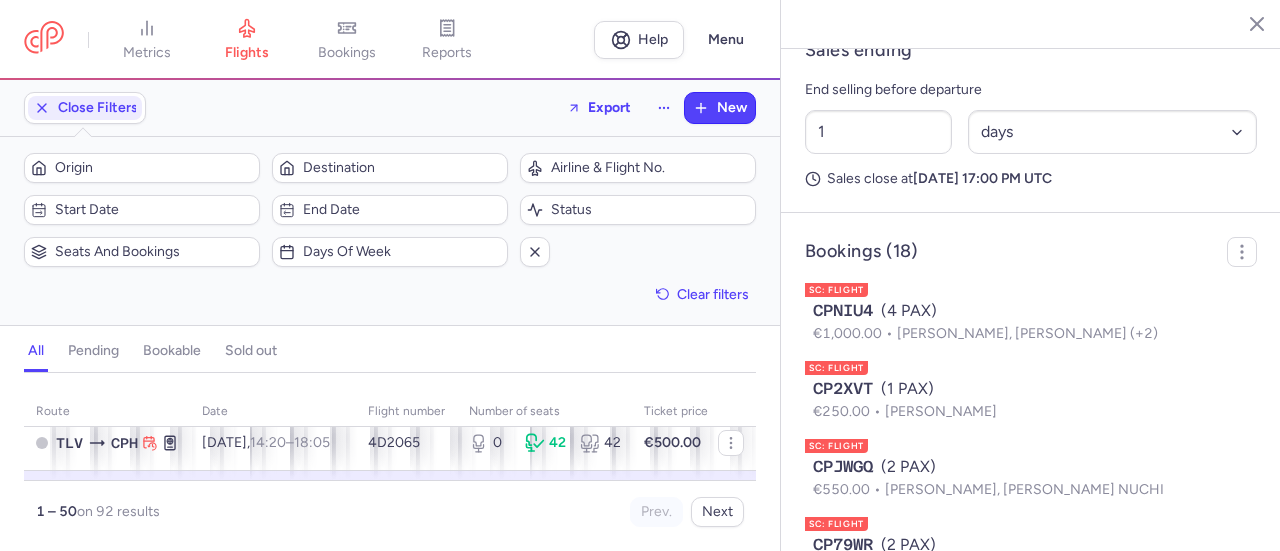 scroll, scrollTop: 1126, scrollLeft: 0, axis: vertical 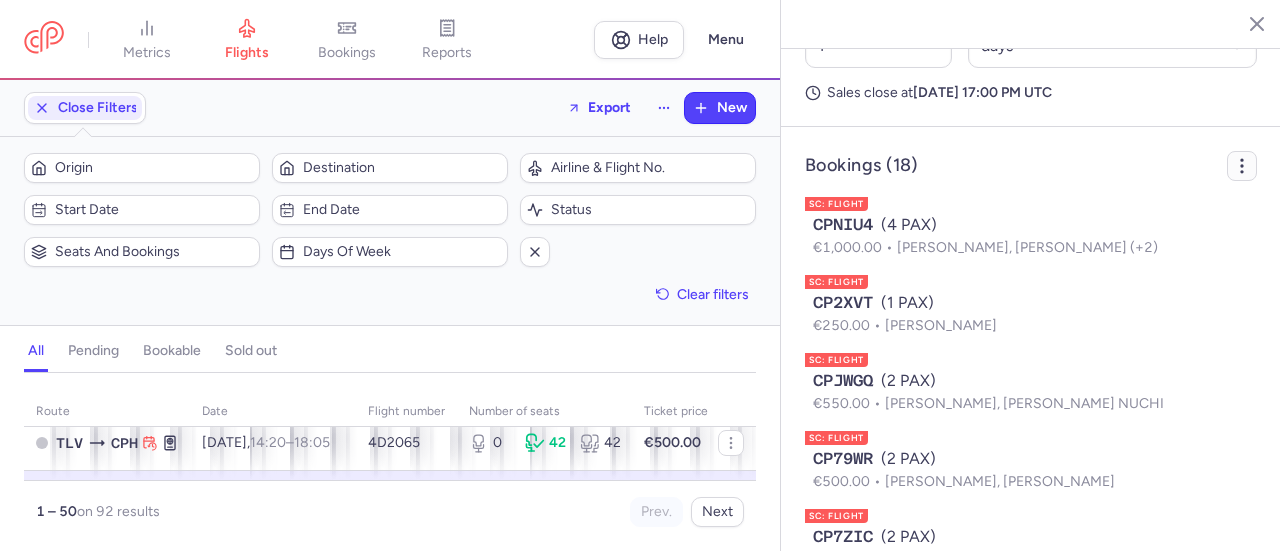 click 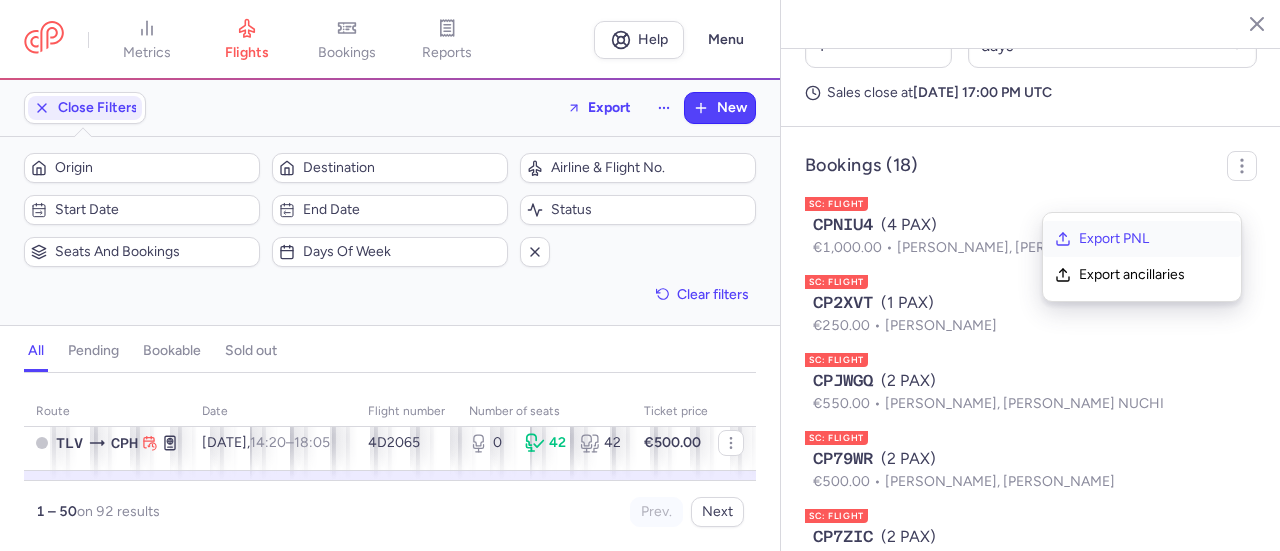 click on "Export PNL" at bounding box center [1154, 239] 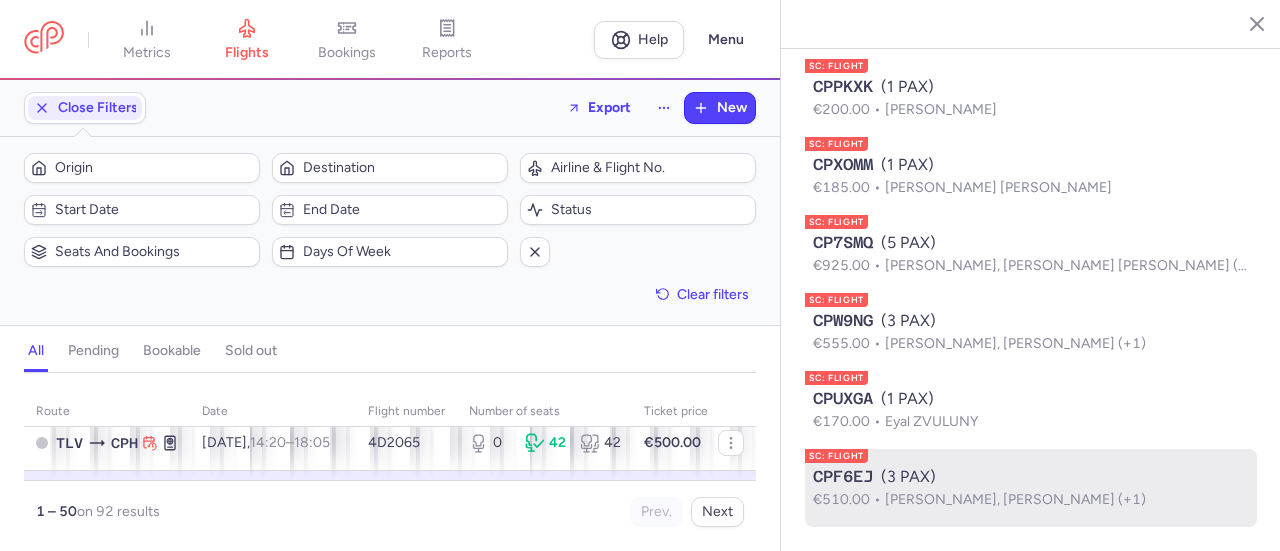 click on "[PERSON_NAME], [PERSON_NAME] (+1)" at bounding box center (1015, 499) 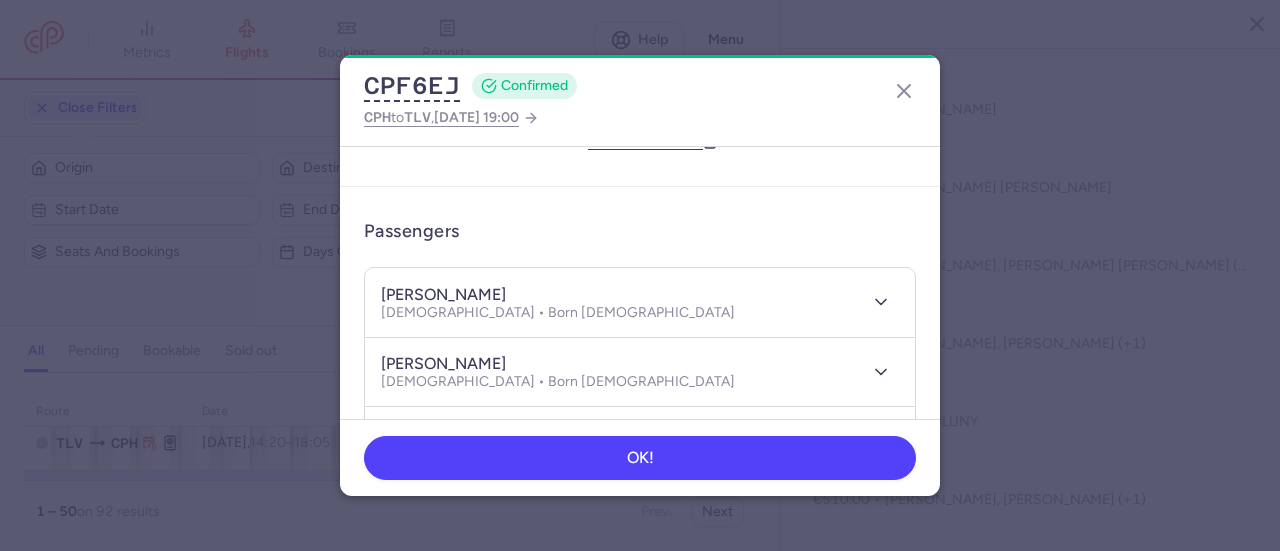 scroll, scrollTop: 200, scrollLeft: 0, axis: vertical 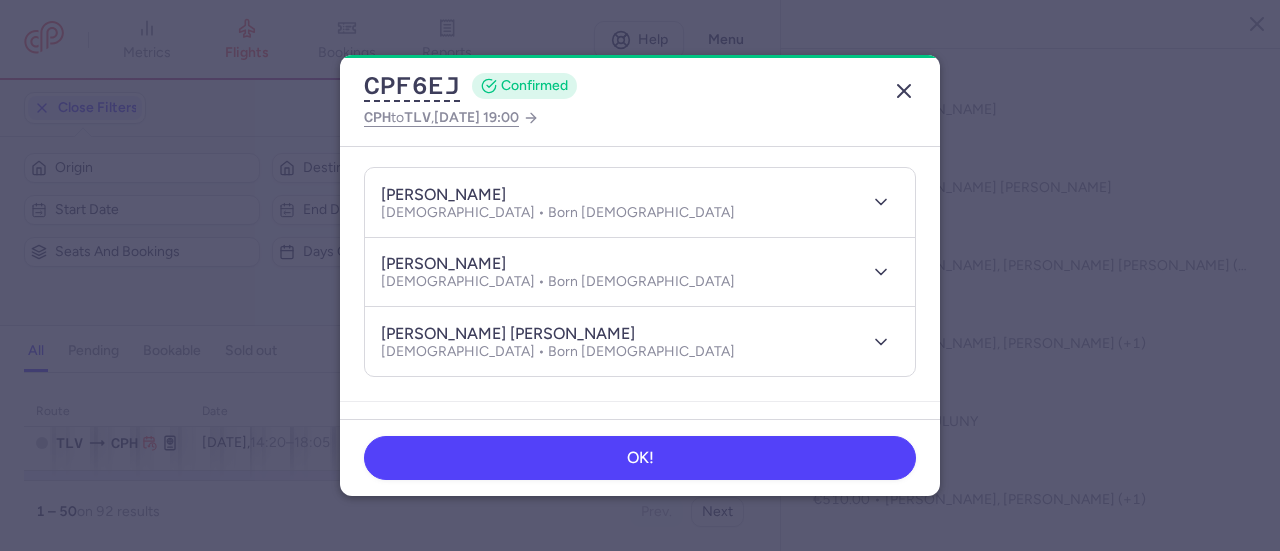 click 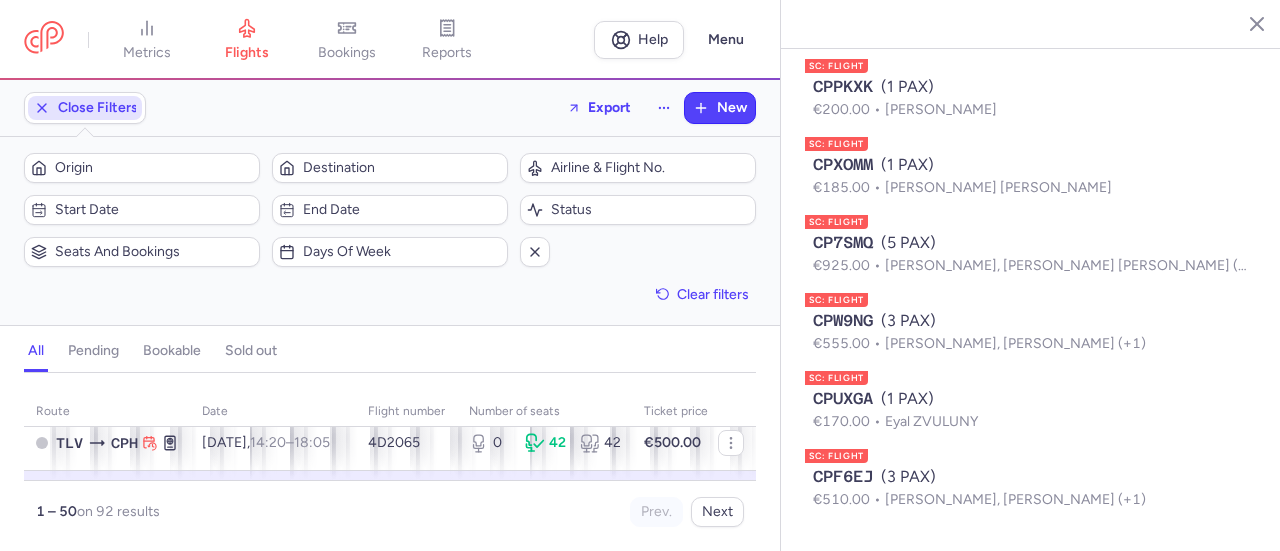 click on "Close Filters" 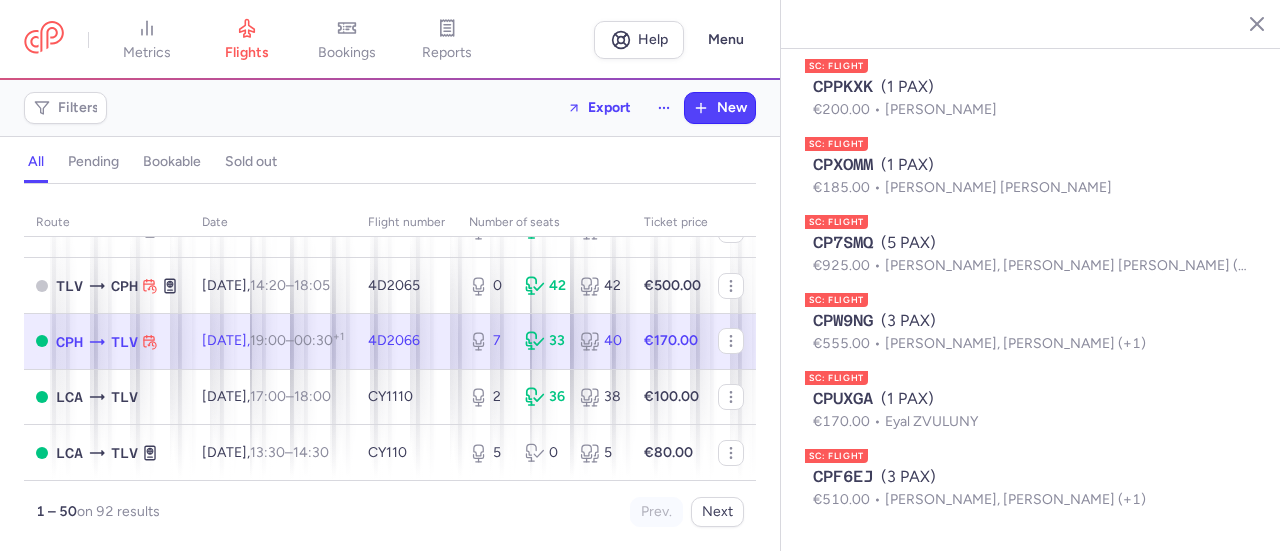 scroll, scrollTop: 100, scrollLeft: 0, axis: vertical 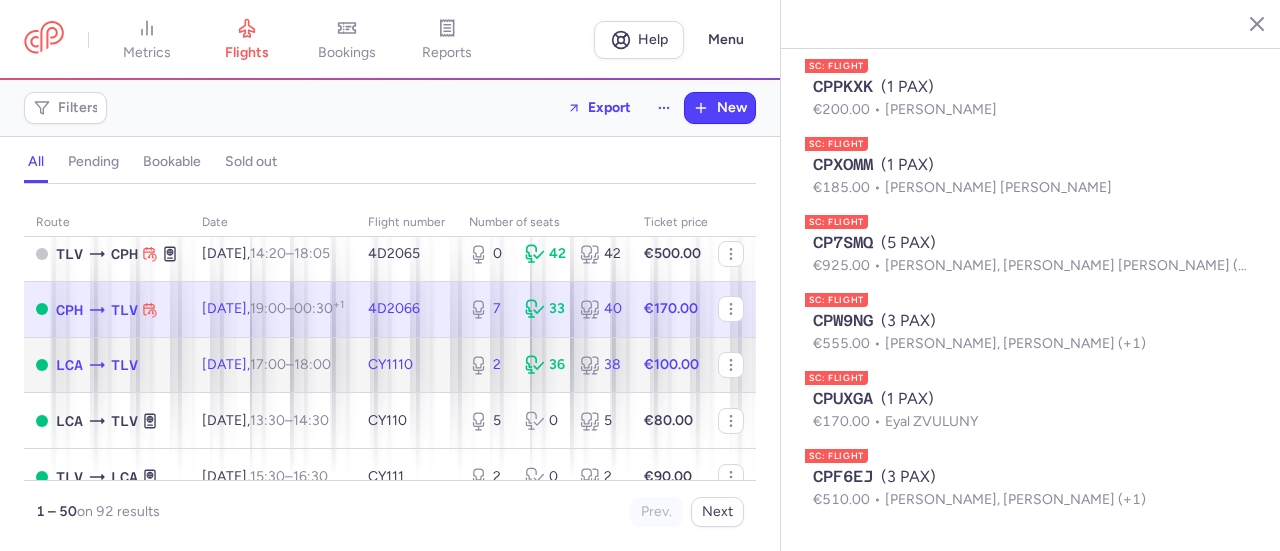 click on "LCA  TLV" 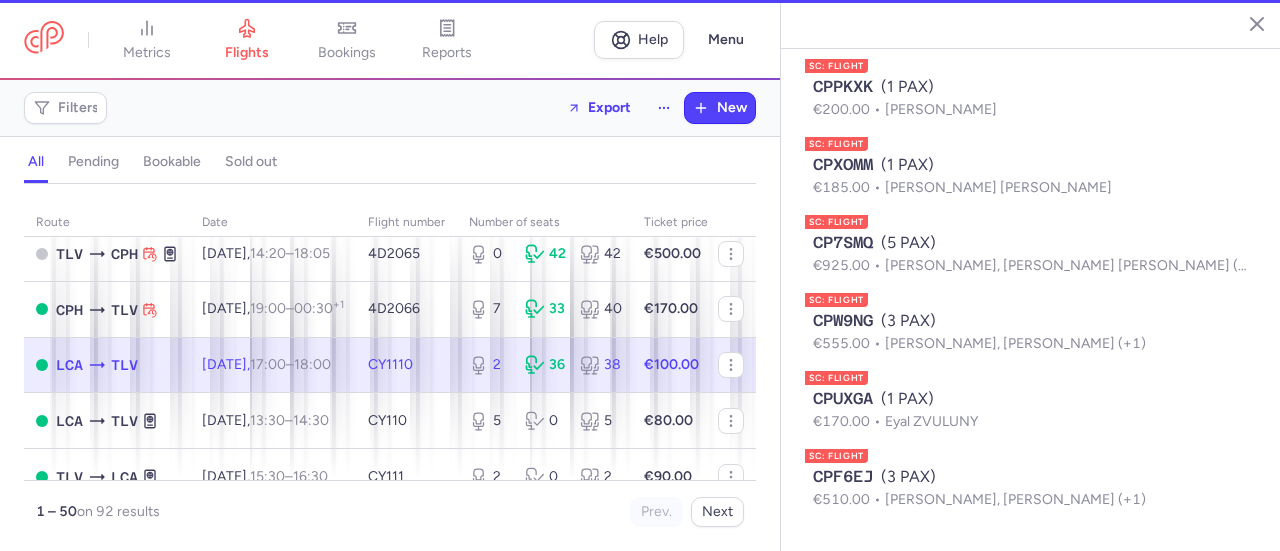 type on "2" 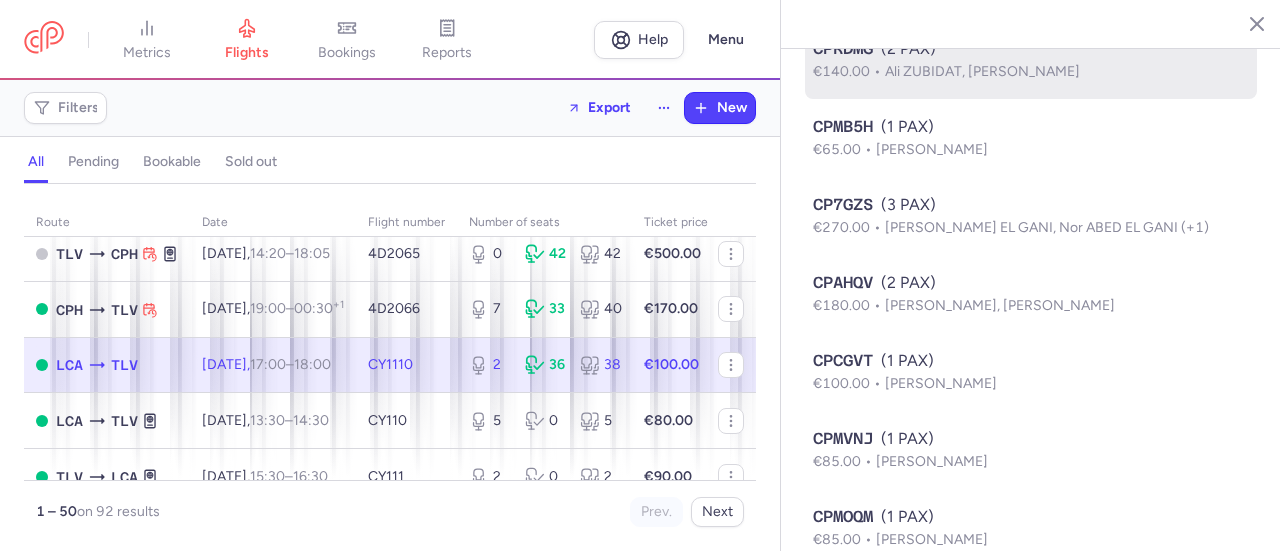scroll, scrollTop: 1326, scrollLeft: 0, axis: vertical 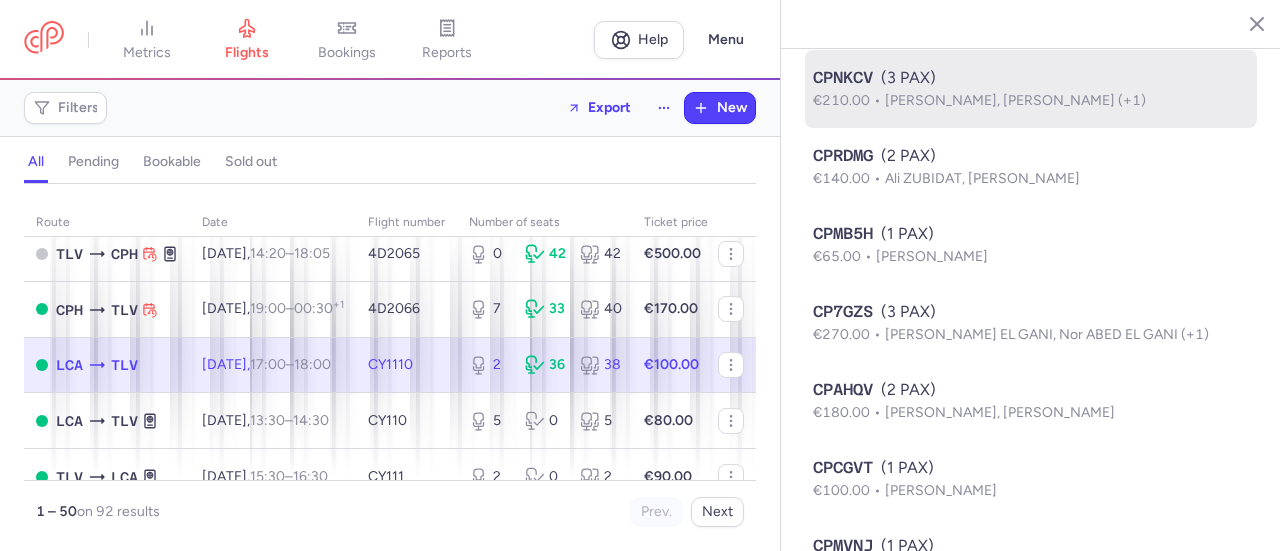 click on "CPNKCV  (3 PAX)" at bounding box center (1031, 78) 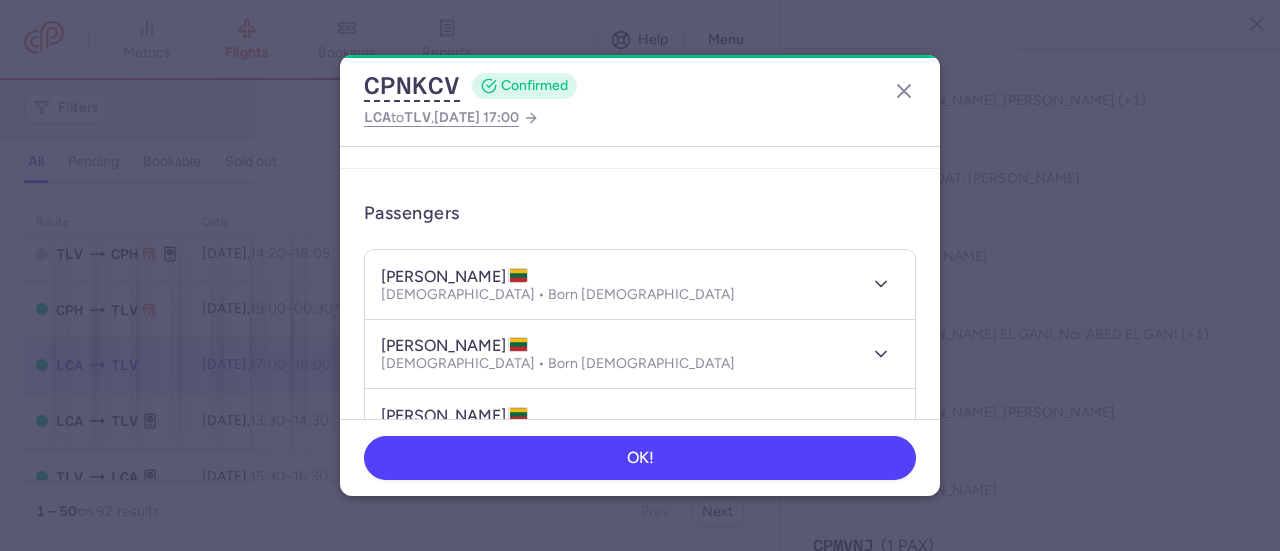 scroll, scrollTop: 100, scrollLeft: 0, axis: vertical 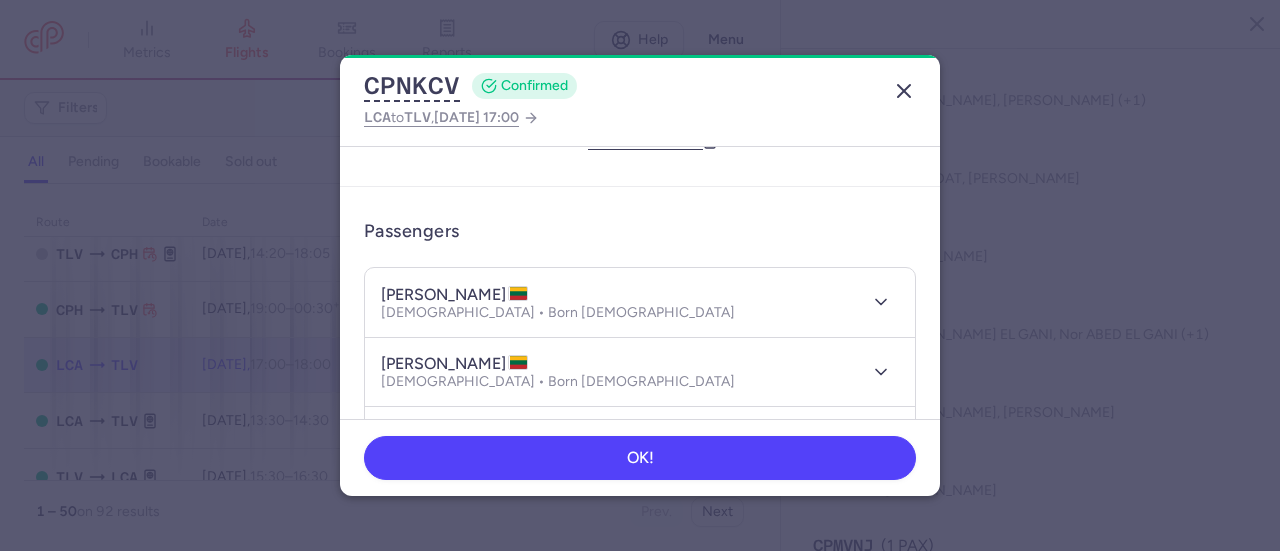 click 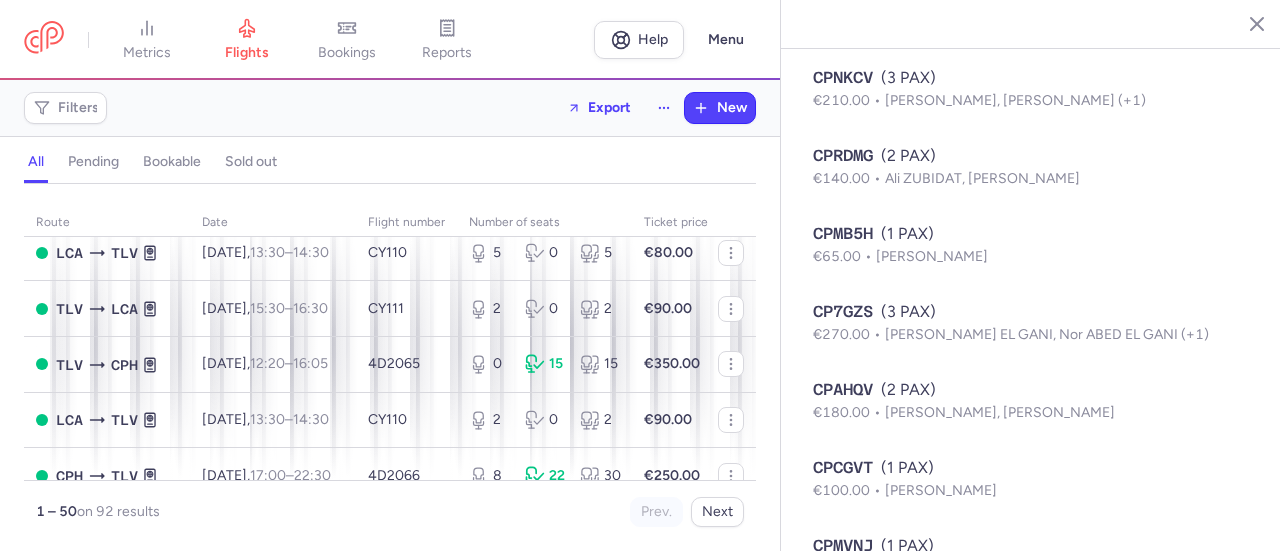 scroll, scrollTop: 300, scrollLeft: 0, axis: vertical 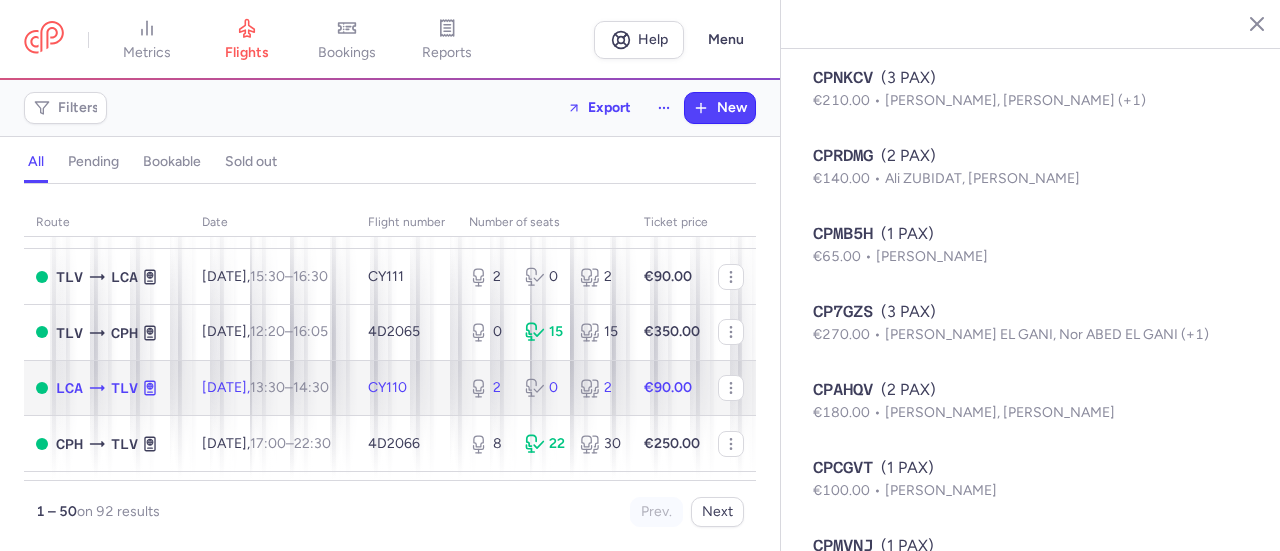 click on "13:30  –  14:30  +0" at bounding box center (289, 387) 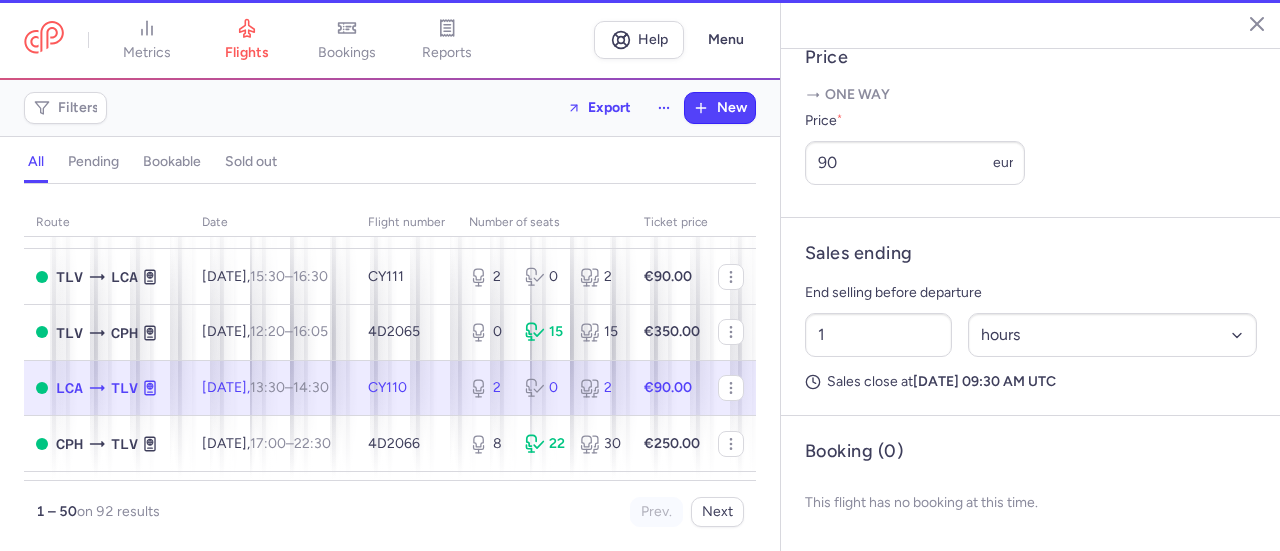 scroll, scrollTop: 848, scrollLeft: 0, axis: vertical 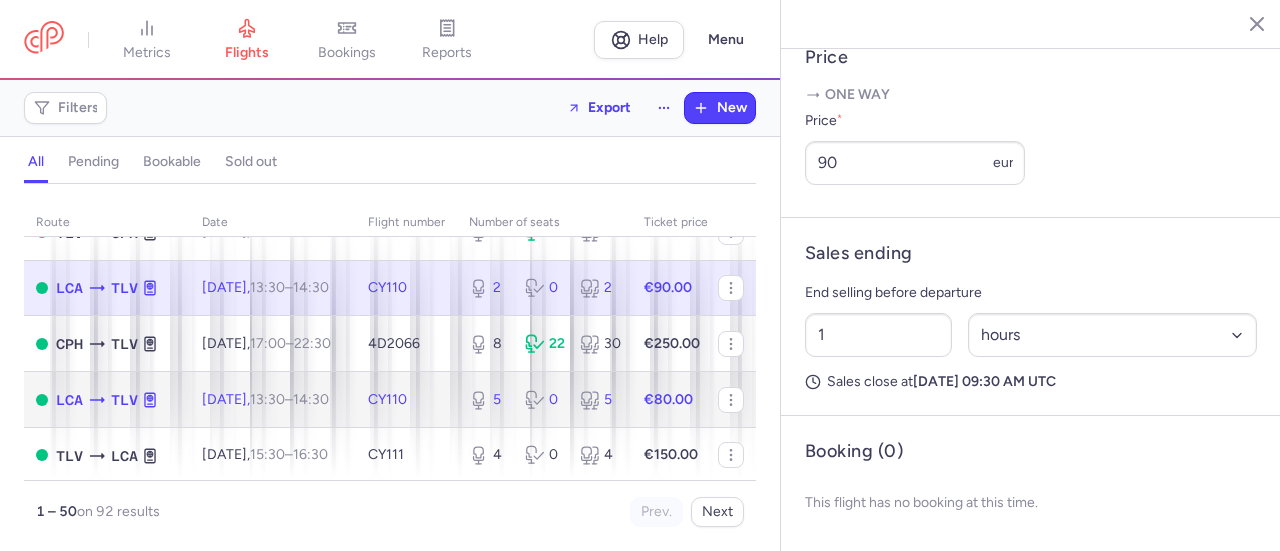 click on "[DATE]  13:30  –  14:30  +0" 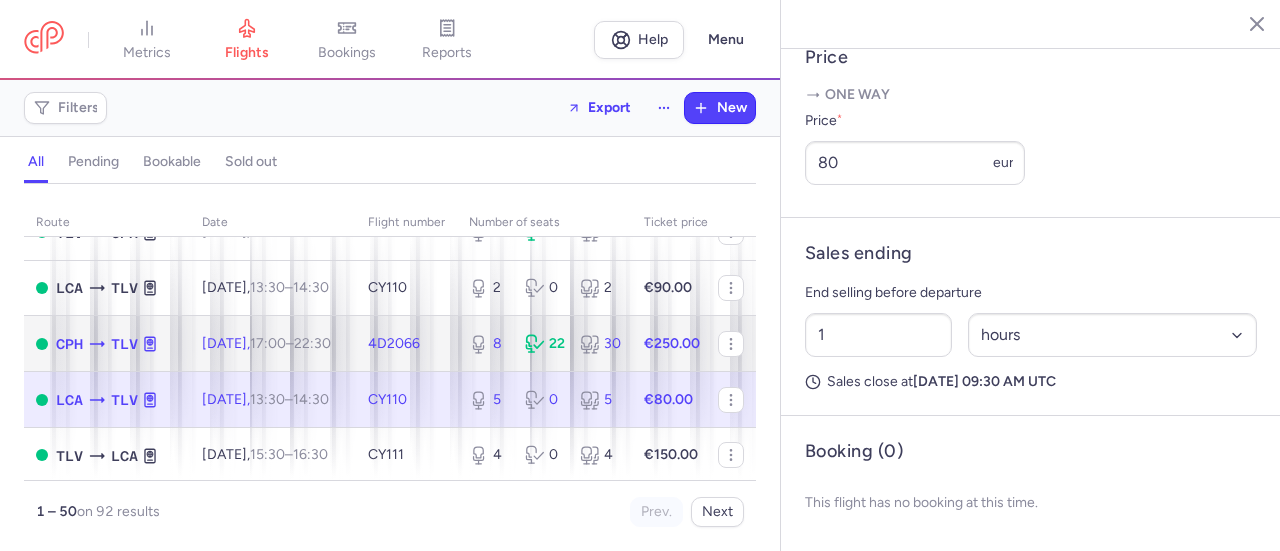 click on "[DATE]  17:00  –  22:30  +0" 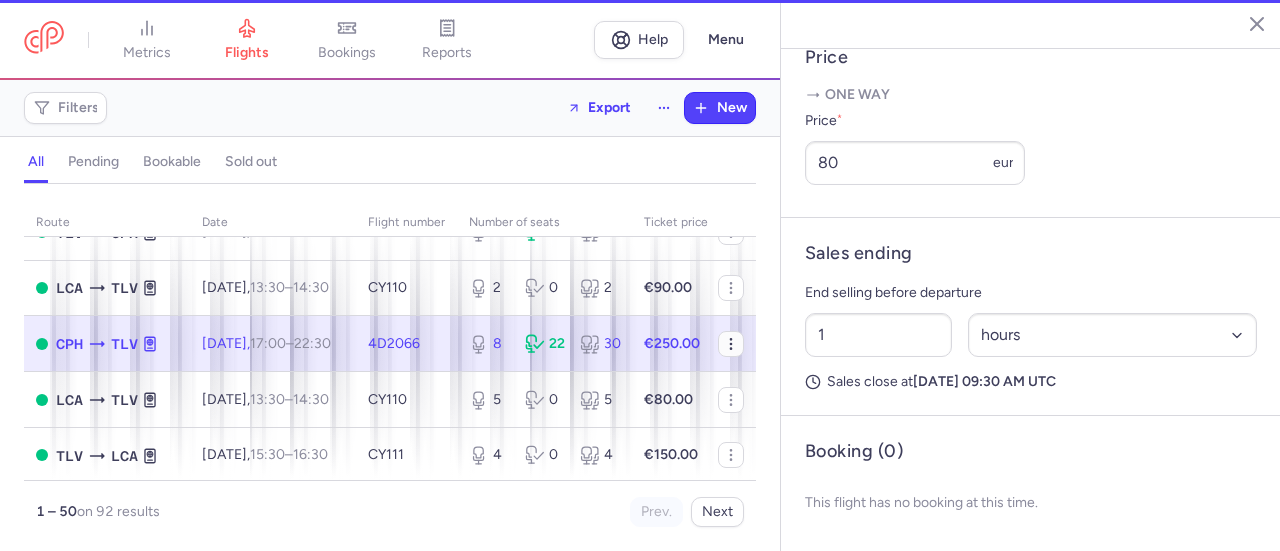 type on "8" 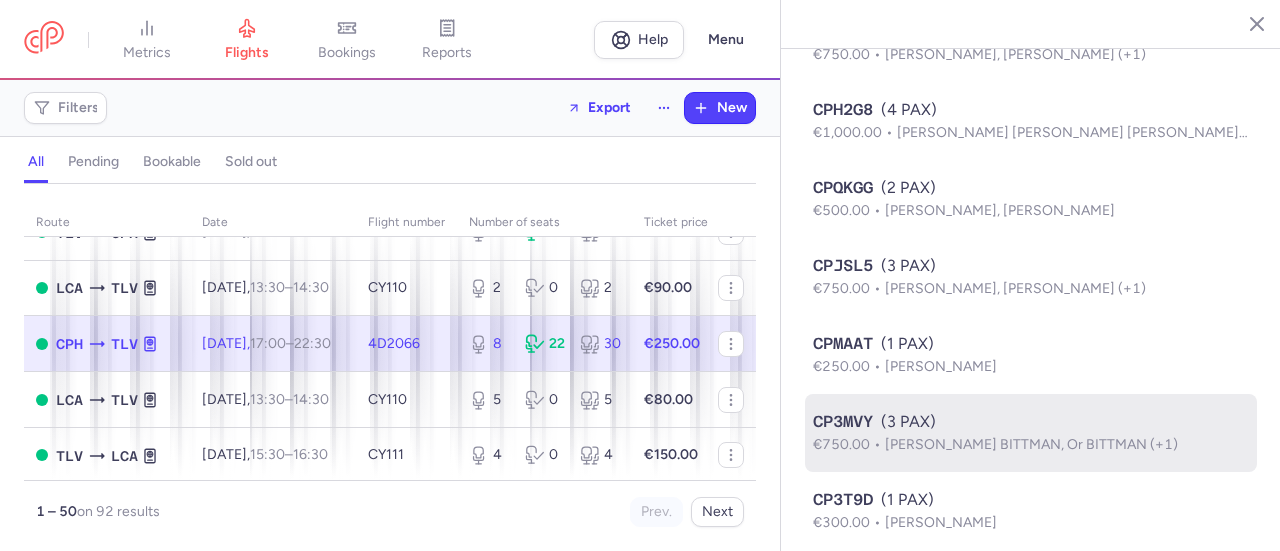scroll, scrollTop: 1526, scrollLeft: 0, axis: vertical 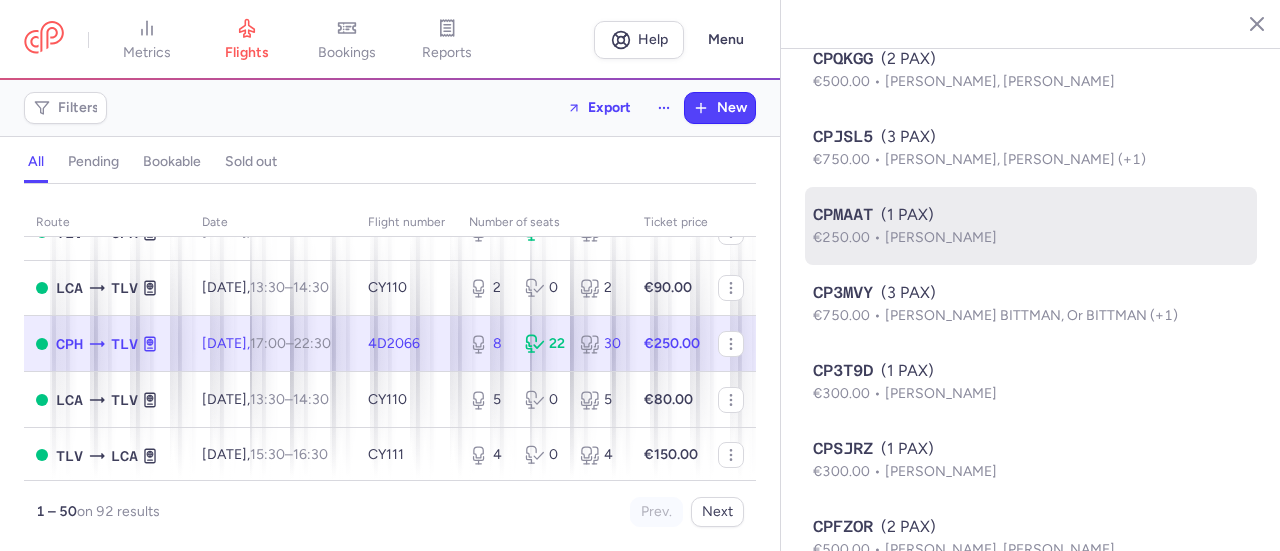 click on "[PERSON_NAME]" at bounding box center [941, 237] 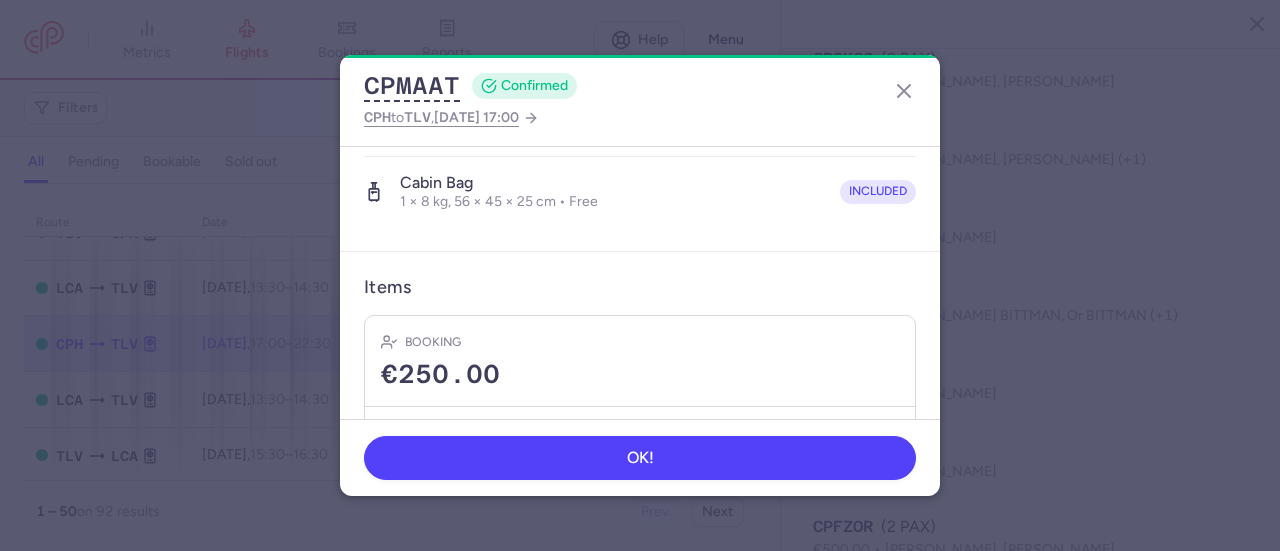 scroll, scrollTop: 538, scrollLeft: 0, axis: vertical 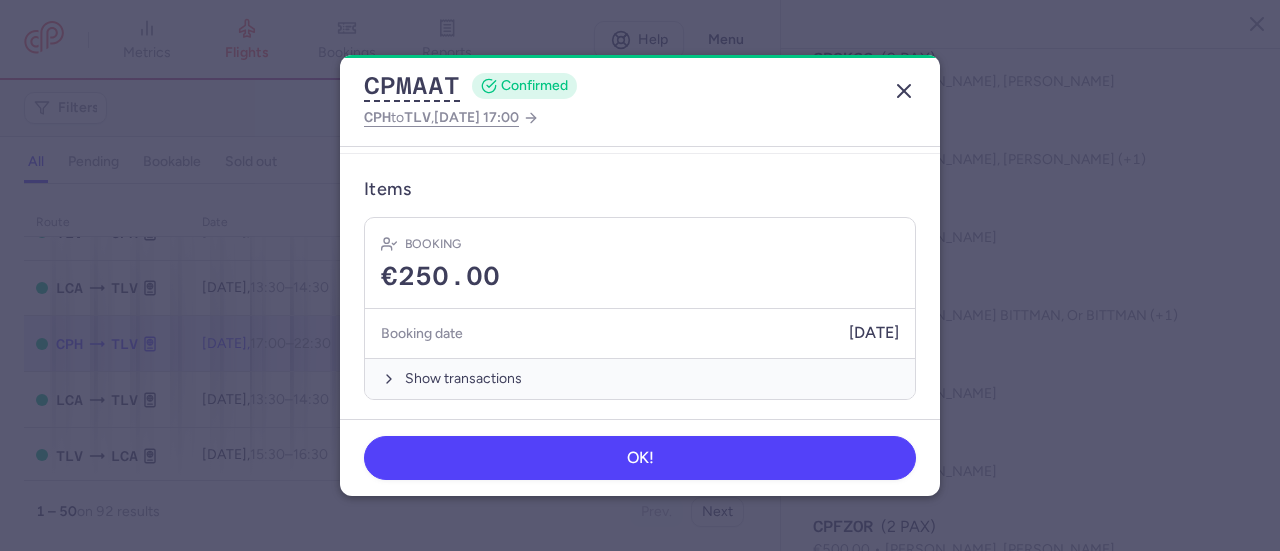 click 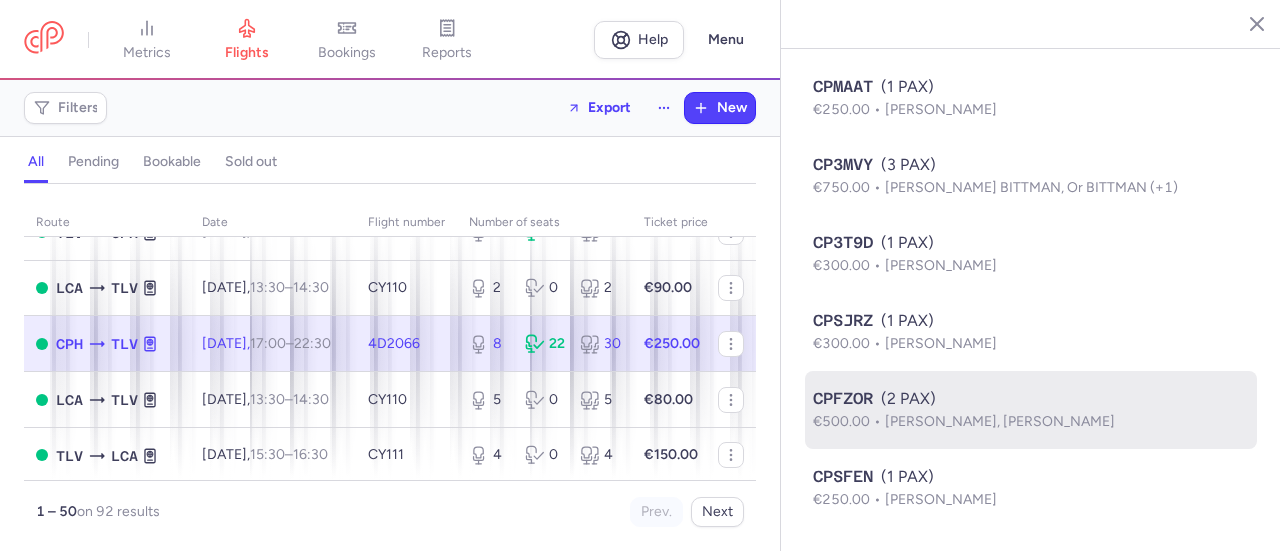 scroll, scrollTop: 1680, scrollLeft: 0, axis: vertical 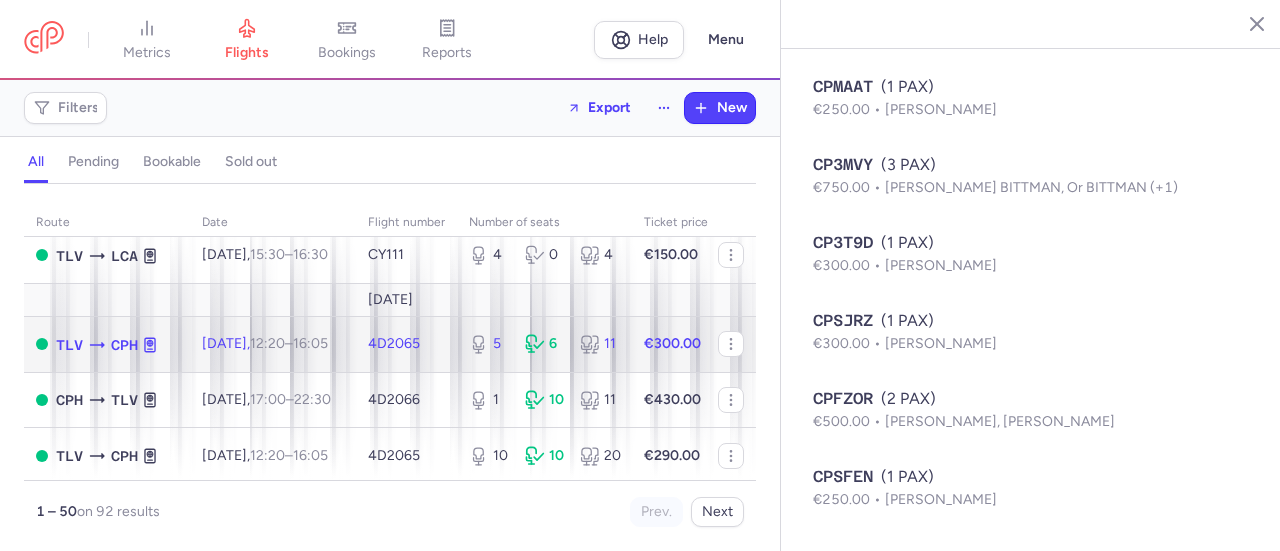 click on "4D2065" 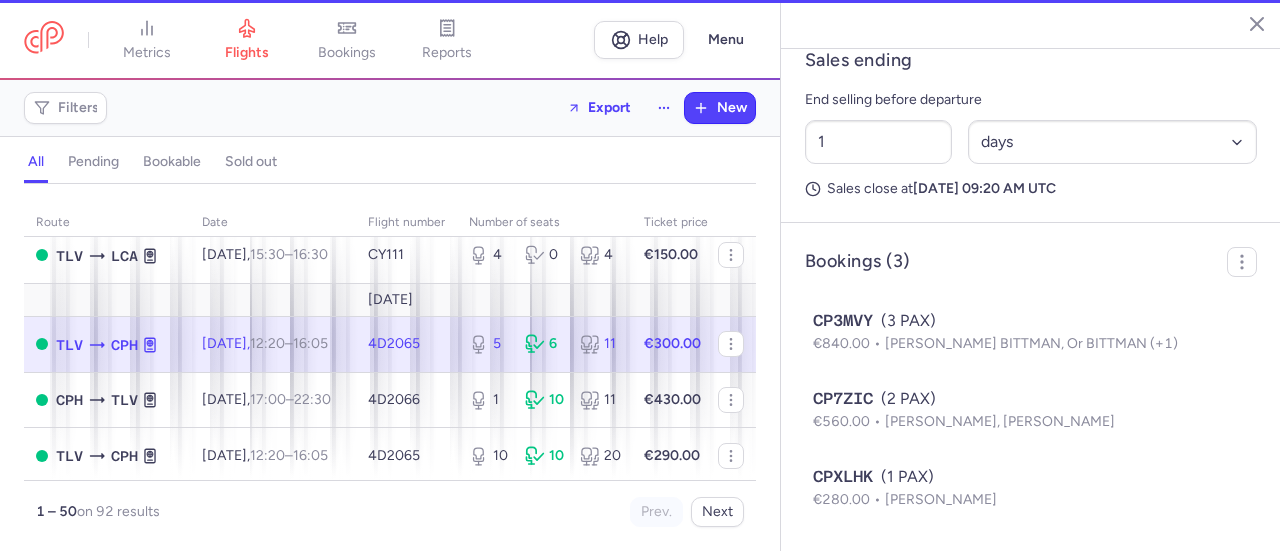 scroll, scrollTop: 1056, scrollLeft: 0, axis: vertical 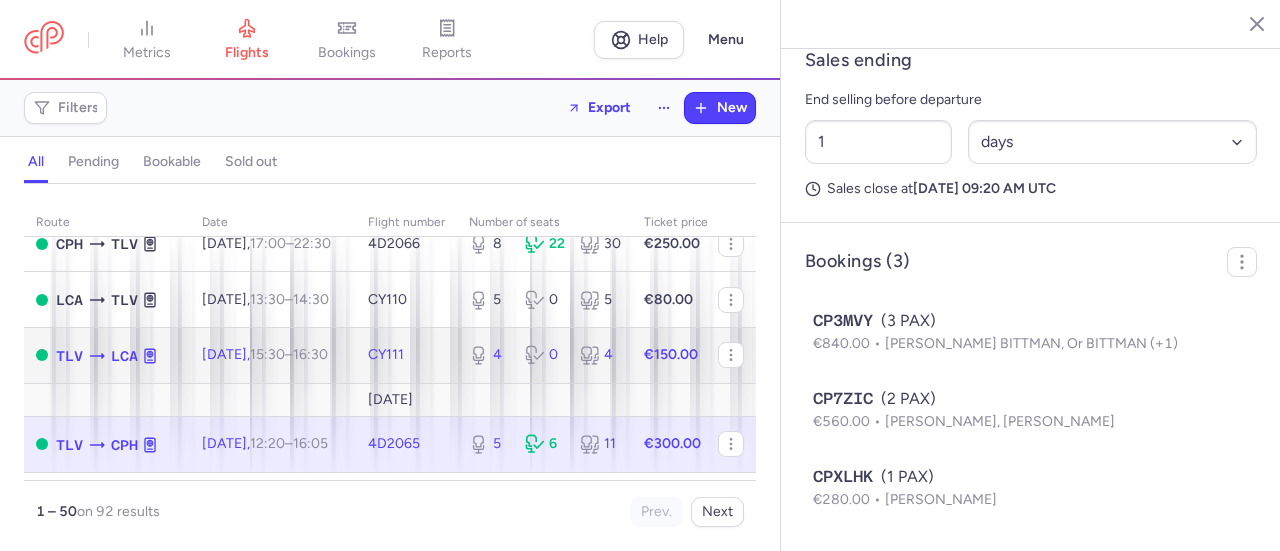 click on "CY111" 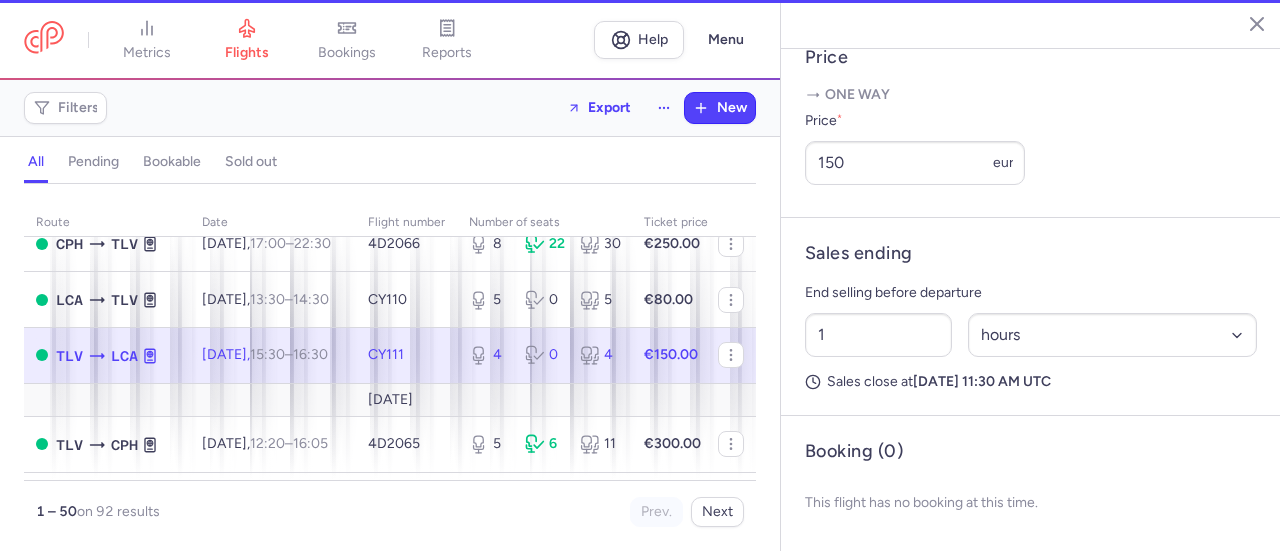 scroll, scrollTop: 848, scrollLeft: 0, axis: vertical 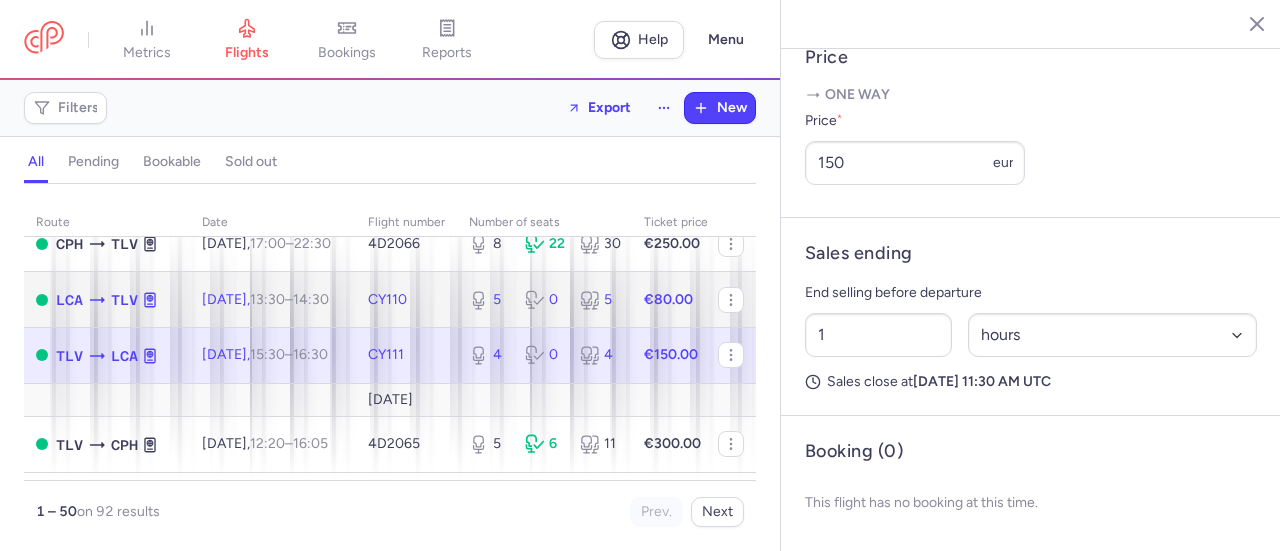 click on "CY110" 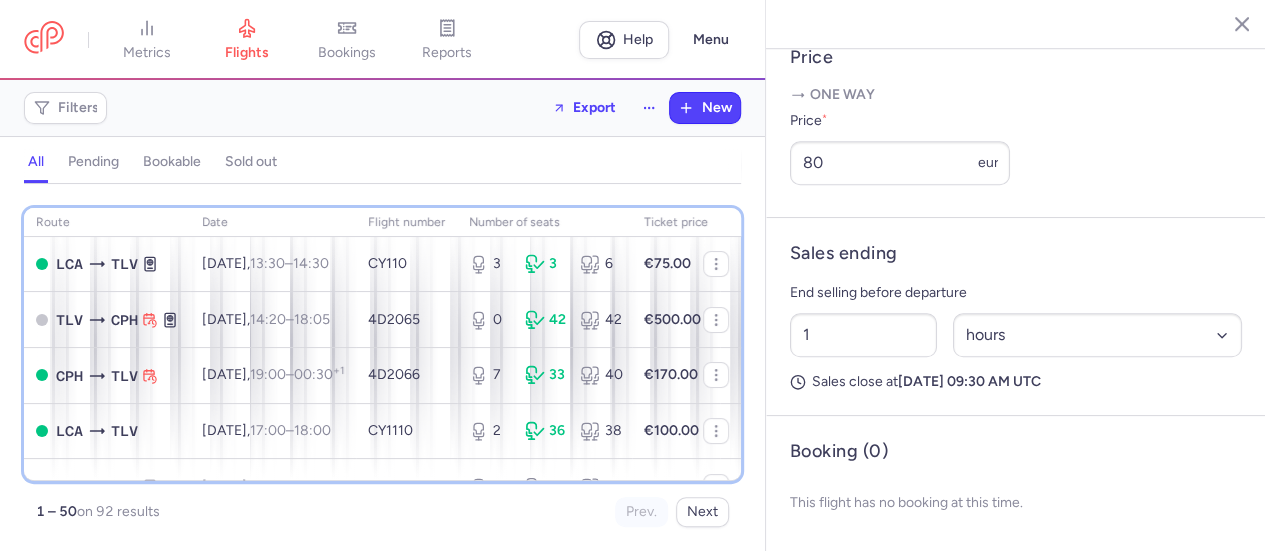 scroll, scrollTop: 0, scrollLeft: 0, axis: both 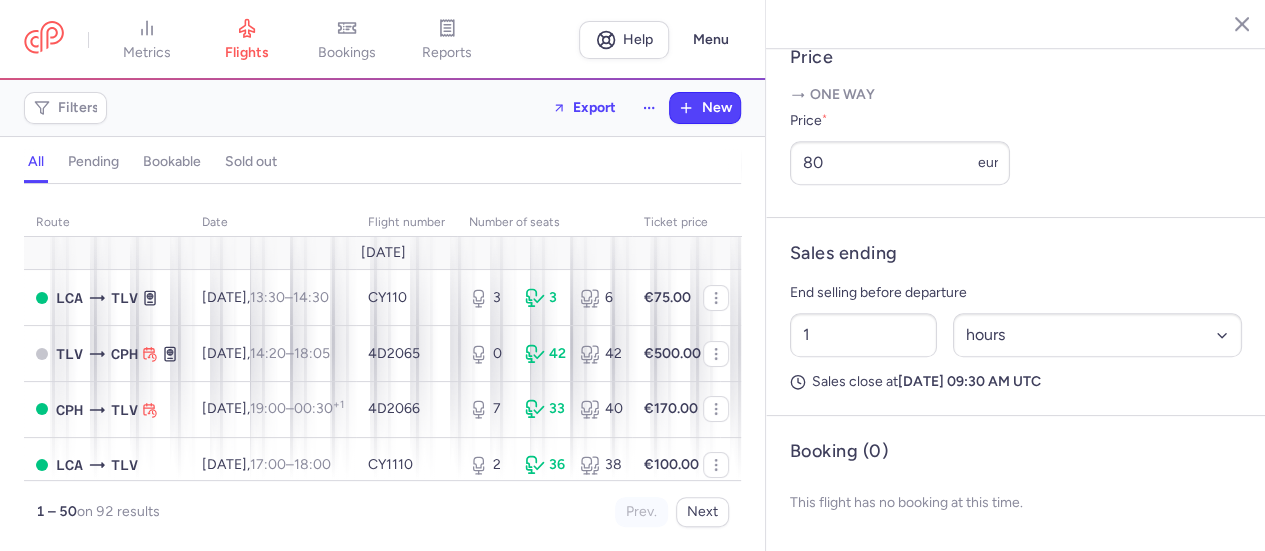 click 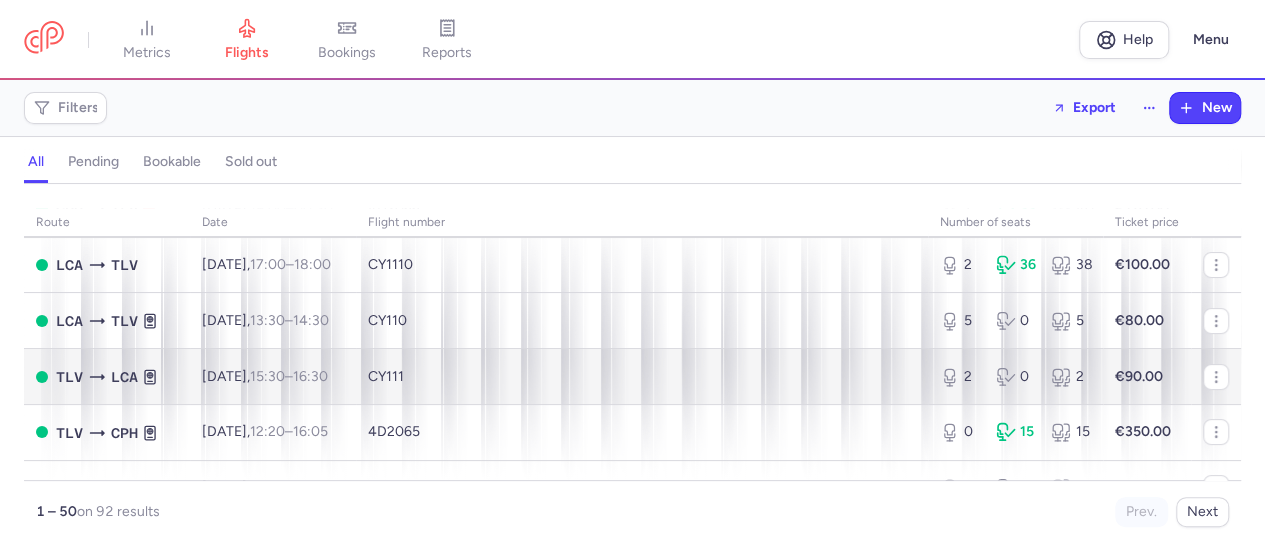 scroll, scrollTop: 0, scrollLeft: 0, axis: both 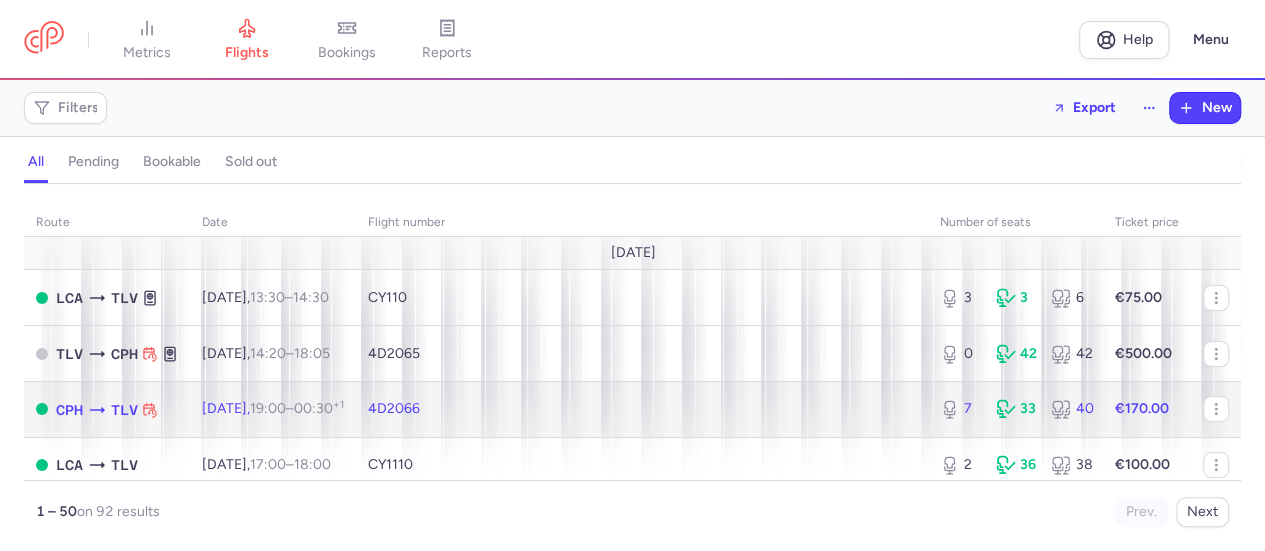 click on "4D2066" 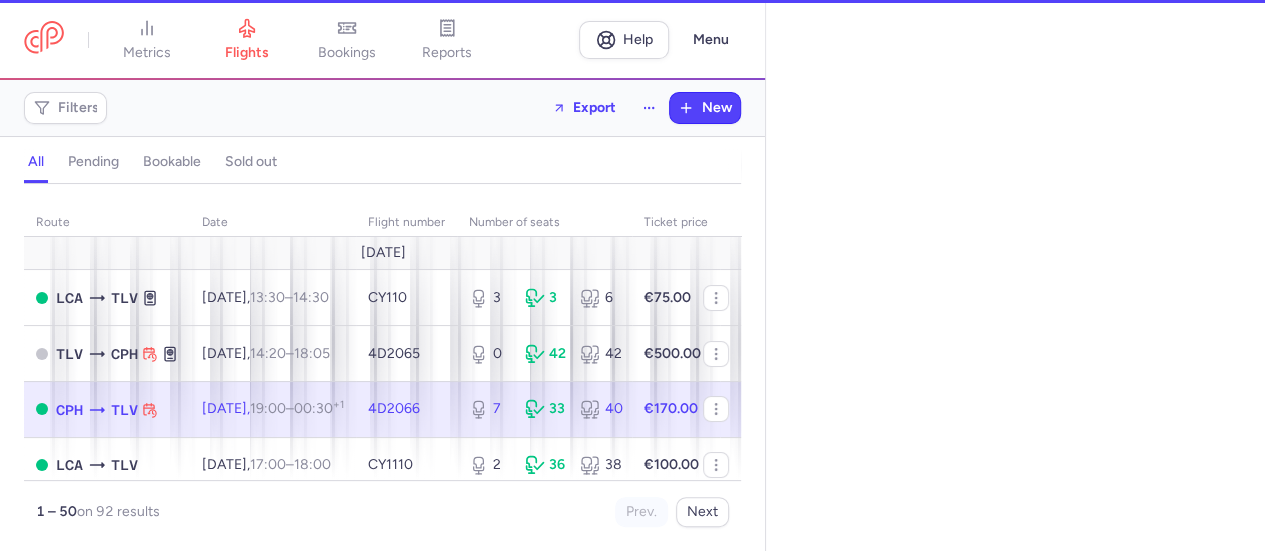 select on "hours" 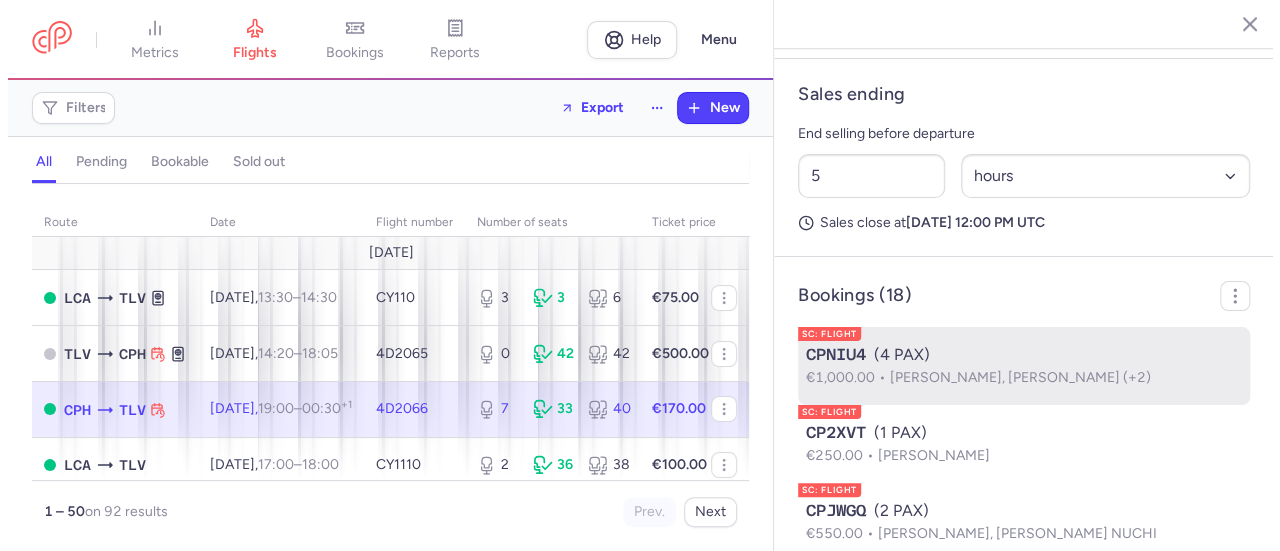 scroll, scrollTop: 1000, scrollLeft: 0, axis: vertical 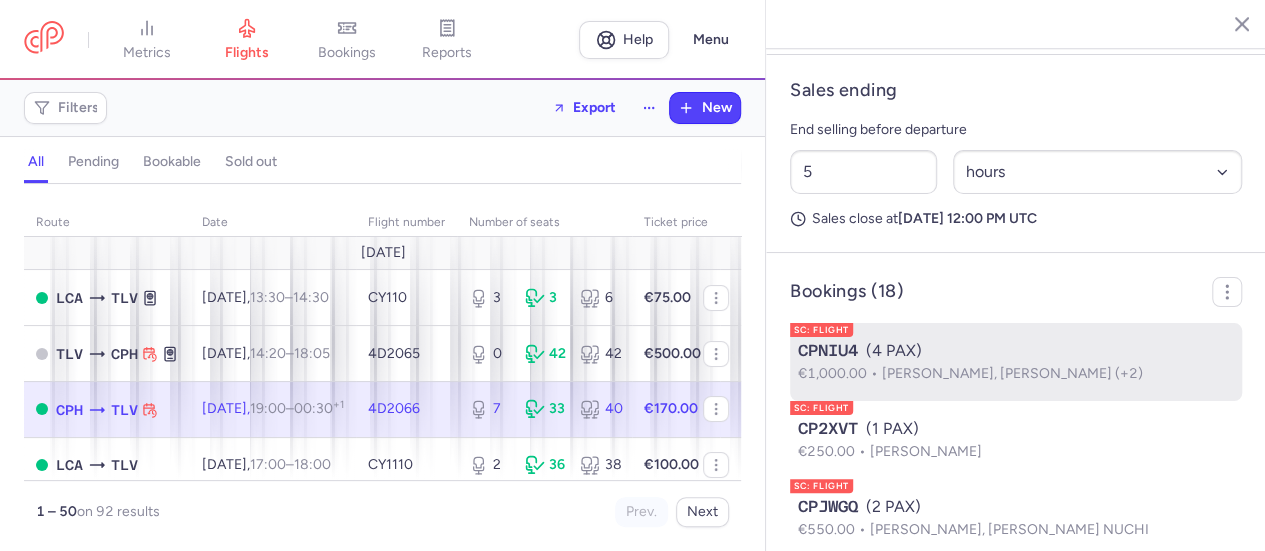 click on "CPNIU4  (4 [PERSON_NAME])" at bounding box center (1016, 351) 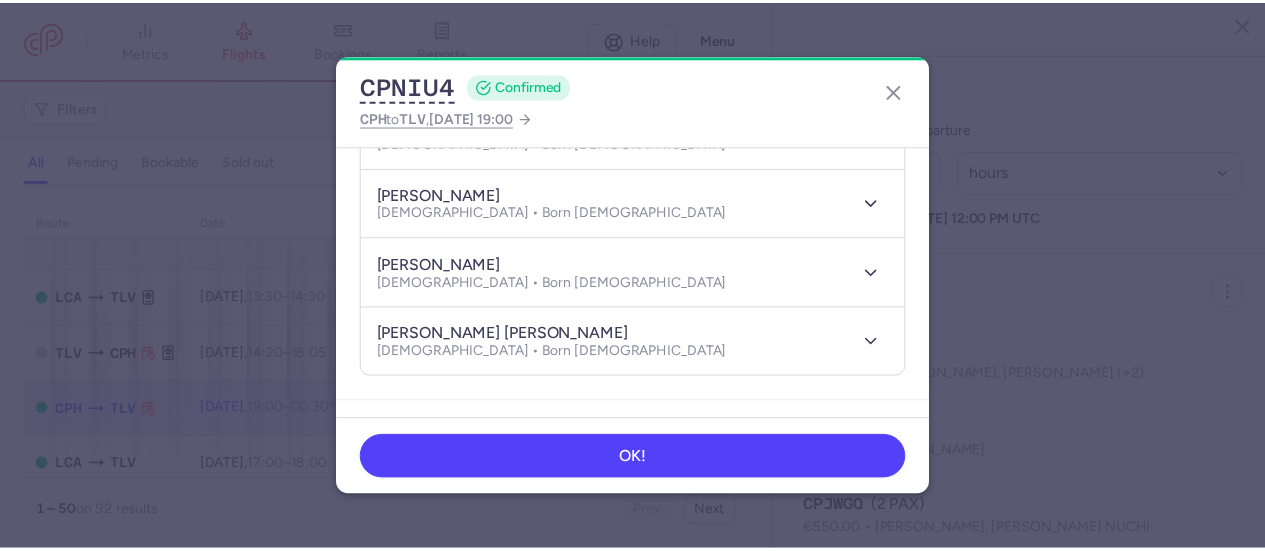 scroll, scrollTop: 400, scrollLeft: 0, axis: vertical 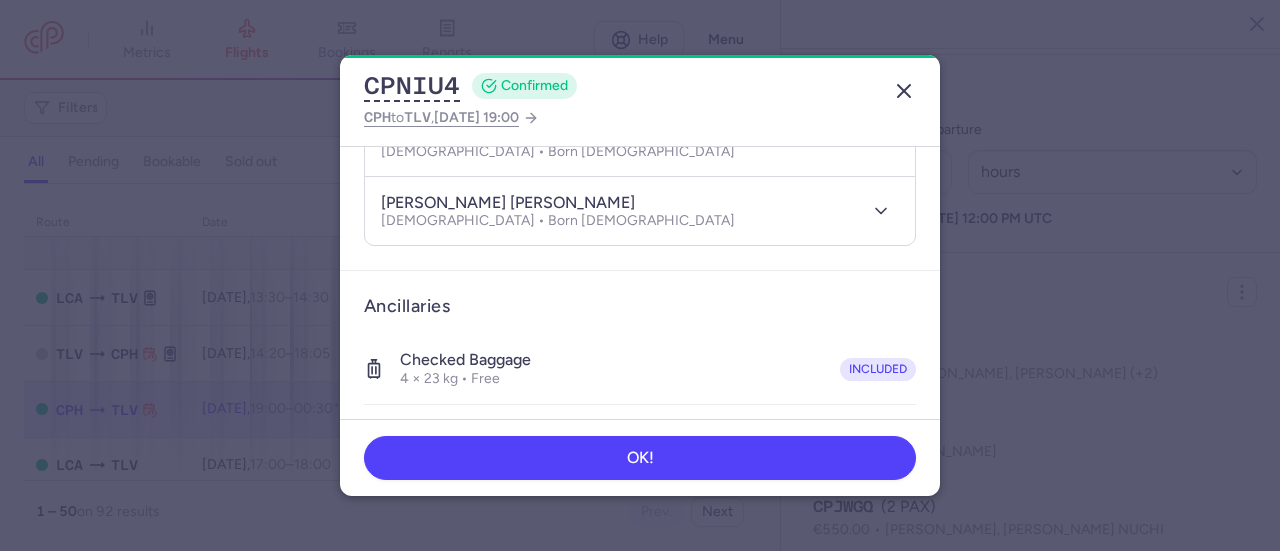 click 